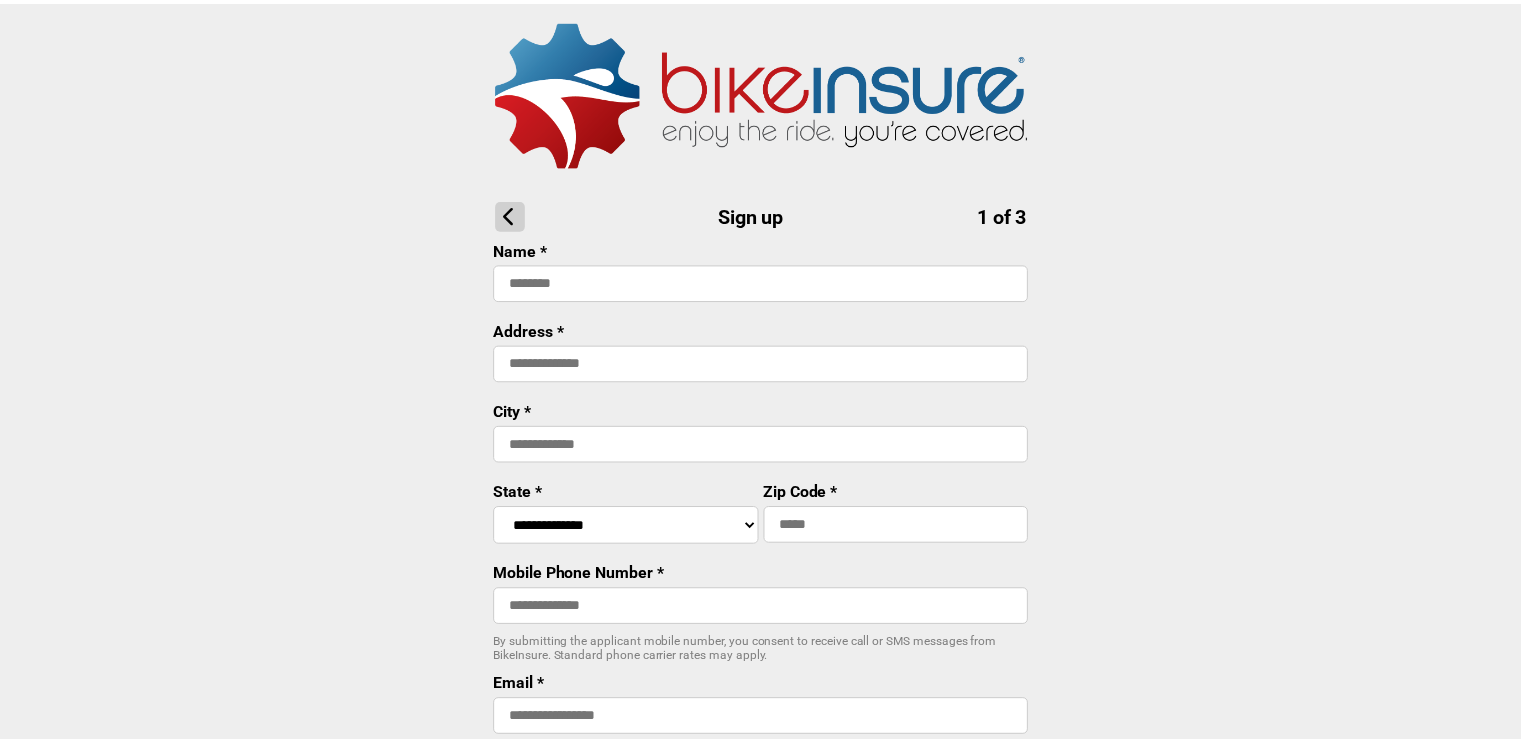 scroll, scrollTop: 0, scrollLeft: 0, axis: both 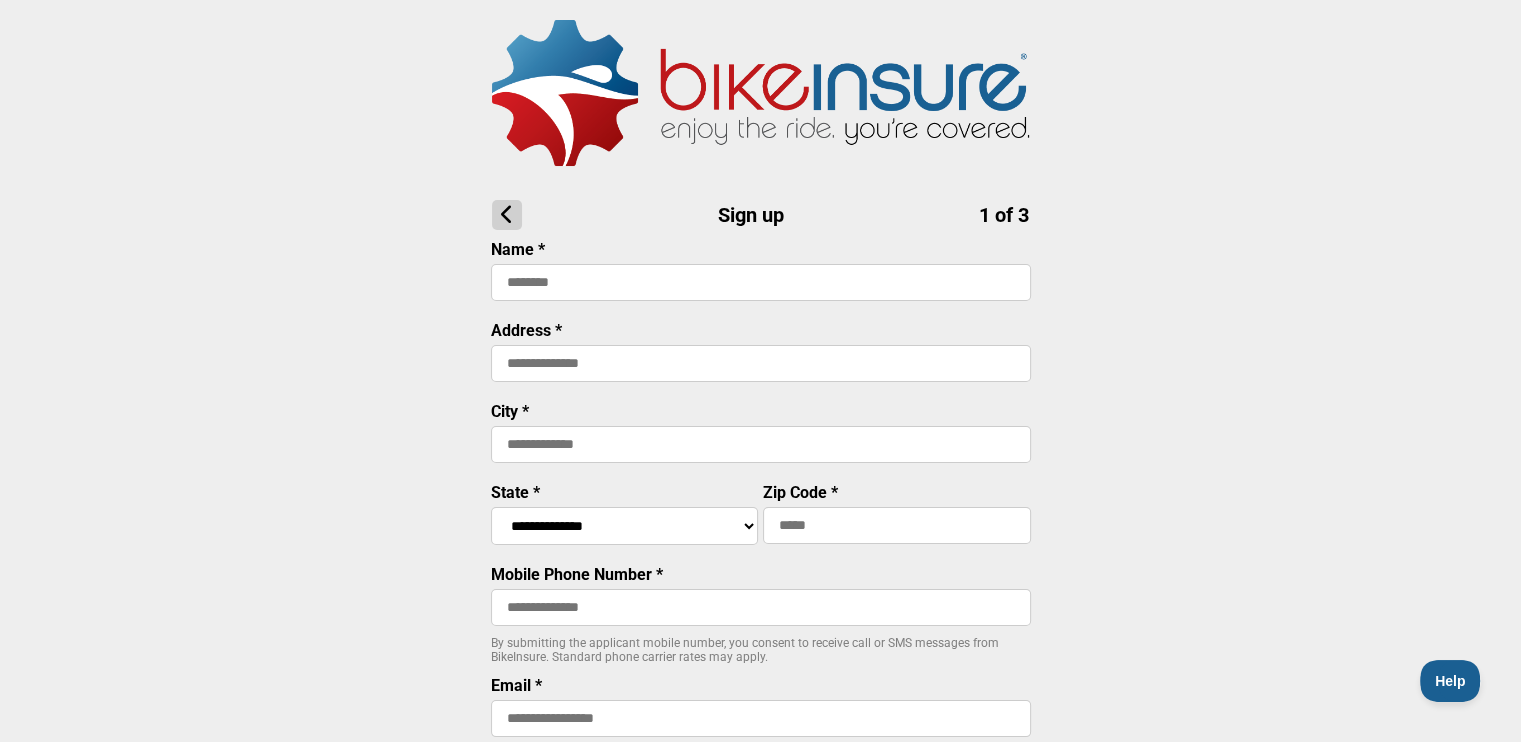 click at bounding box center (761, 282) 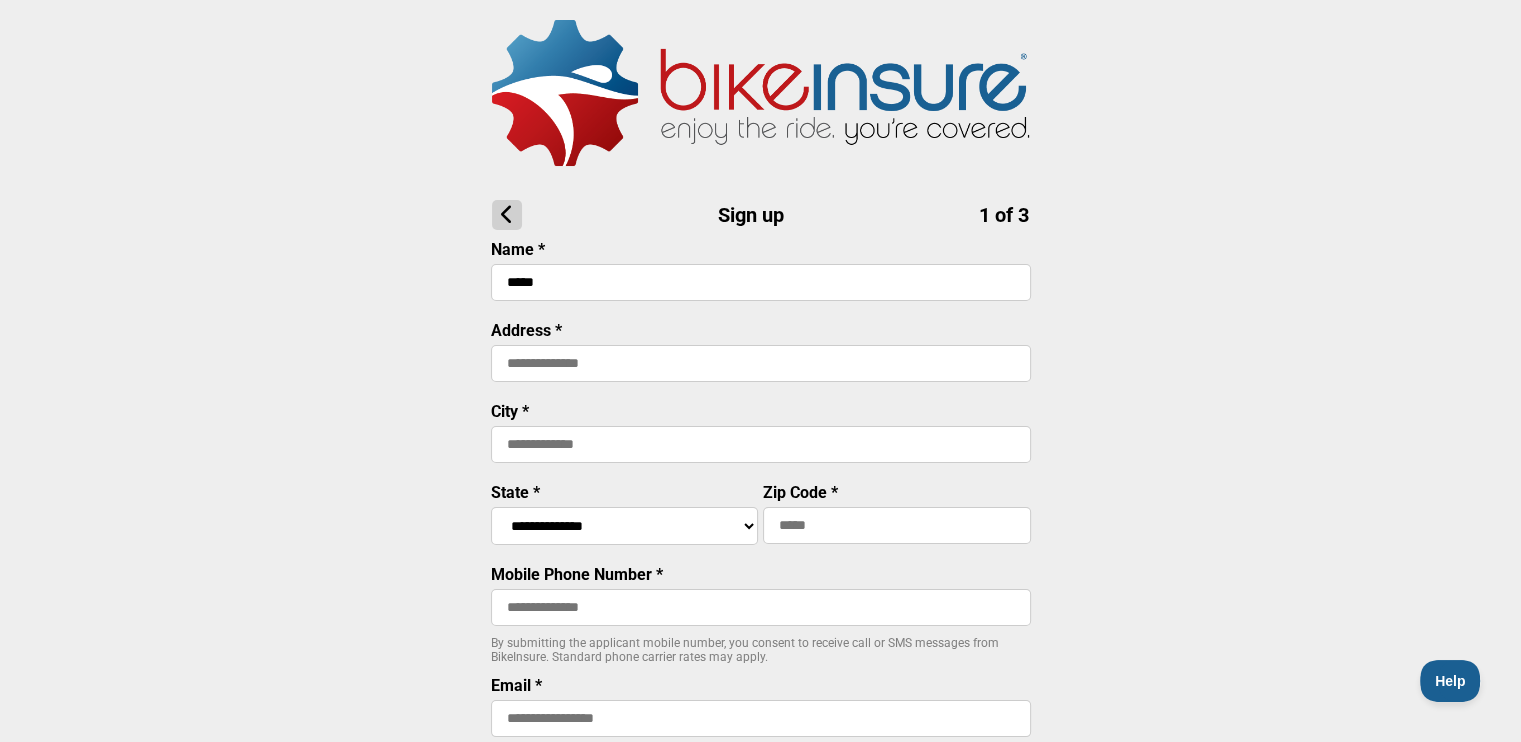 type on "*****" 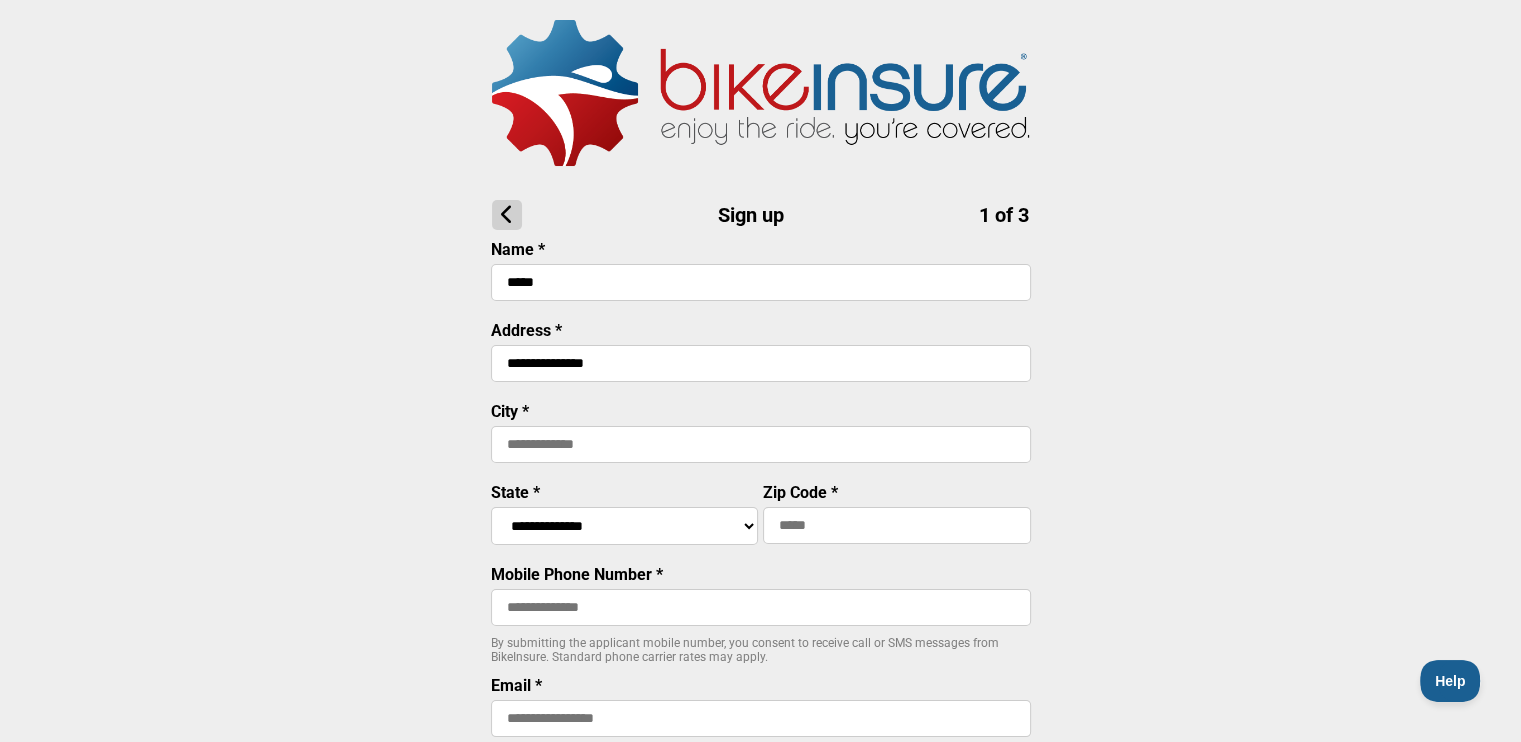 type on "**********" 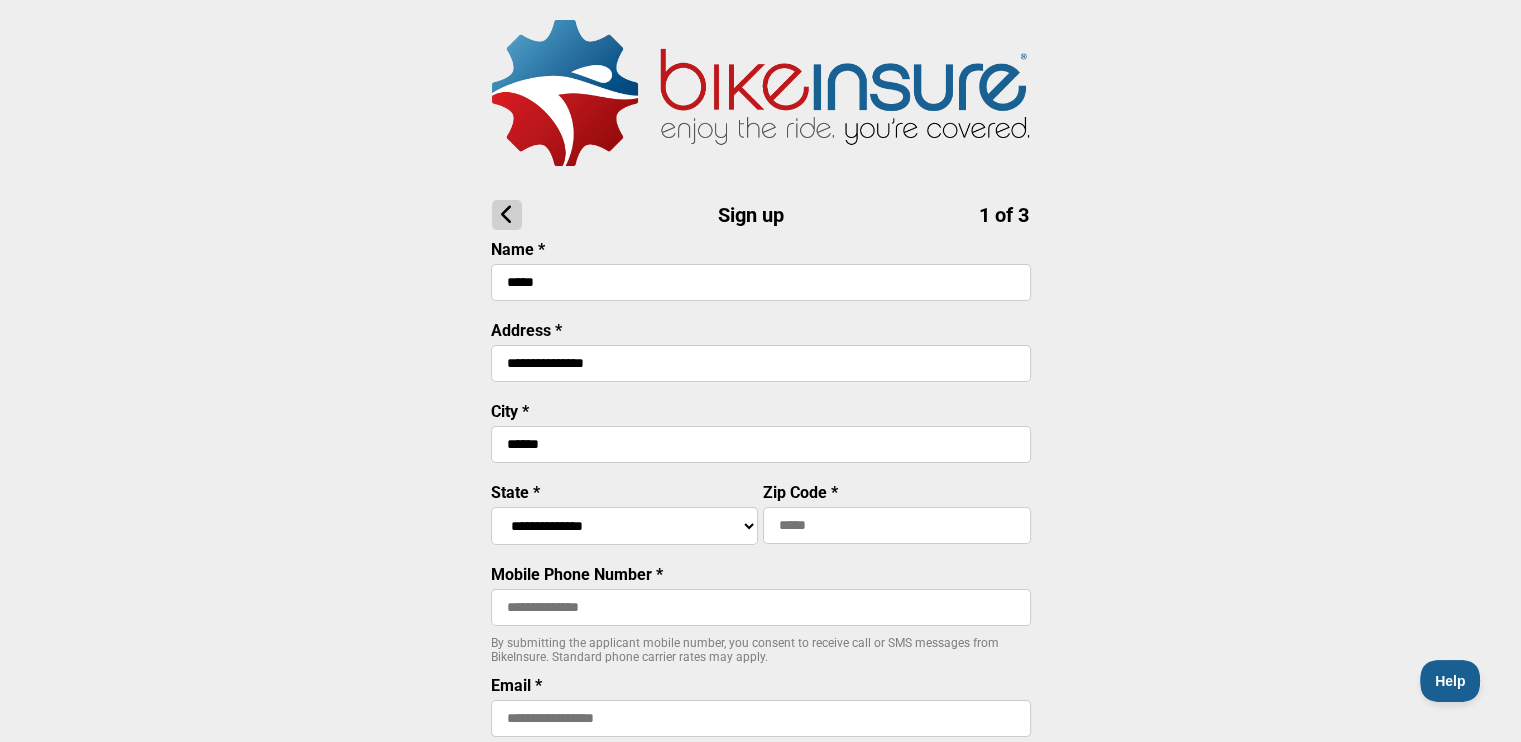 type on "******" 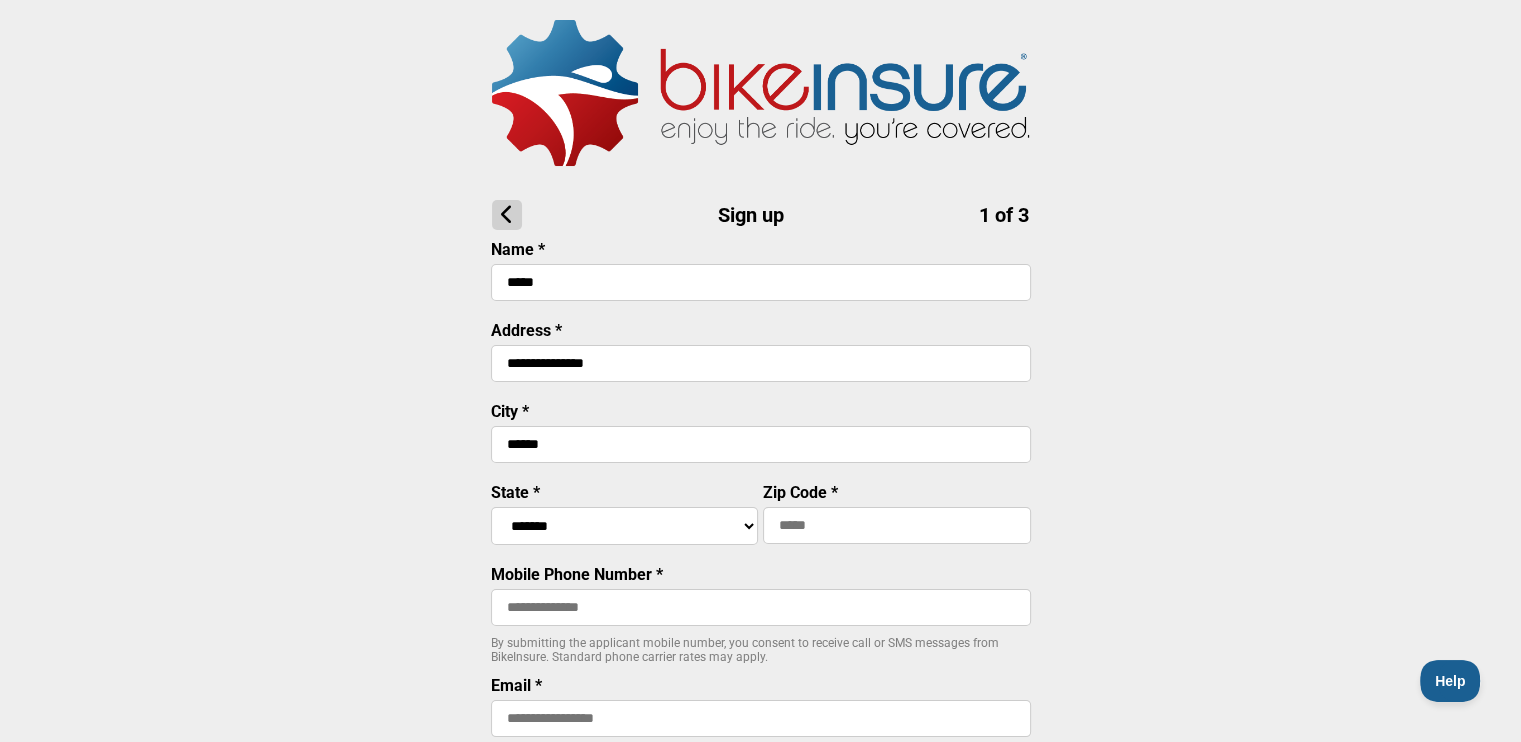 click on "**********" at bounding box center [625, 526] 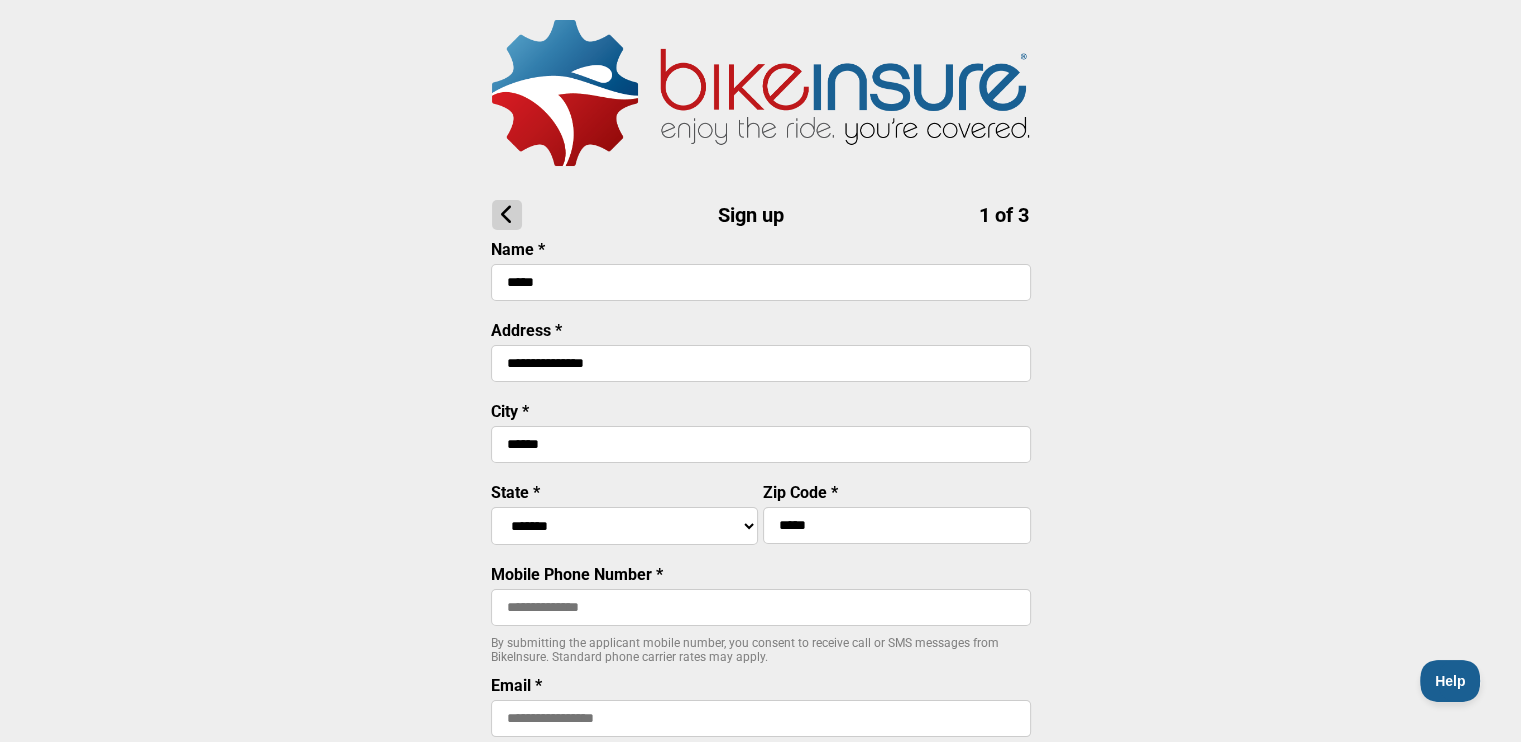 type on "*****" 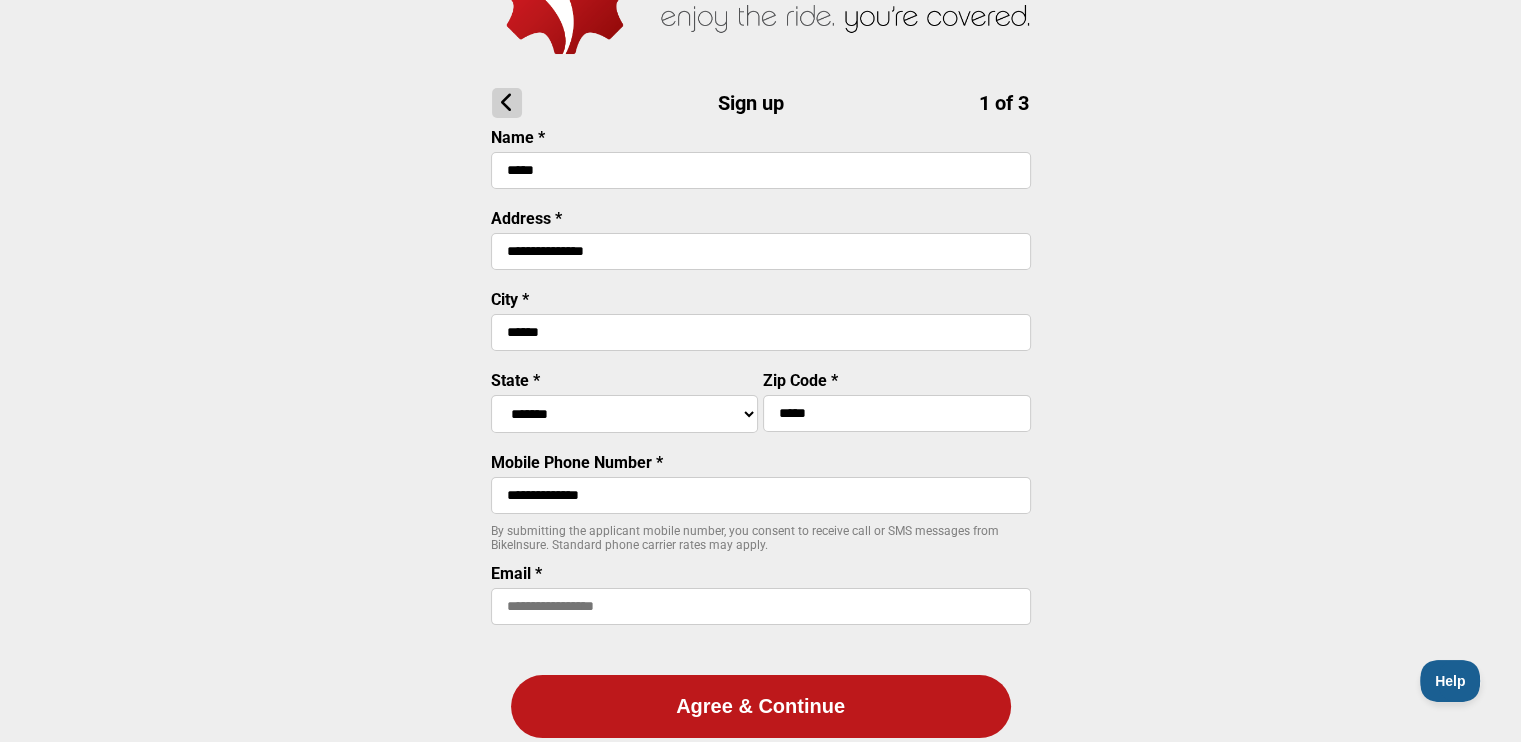 scroll, scrollTop: 200, scrollLeft: 0, axis: vertical 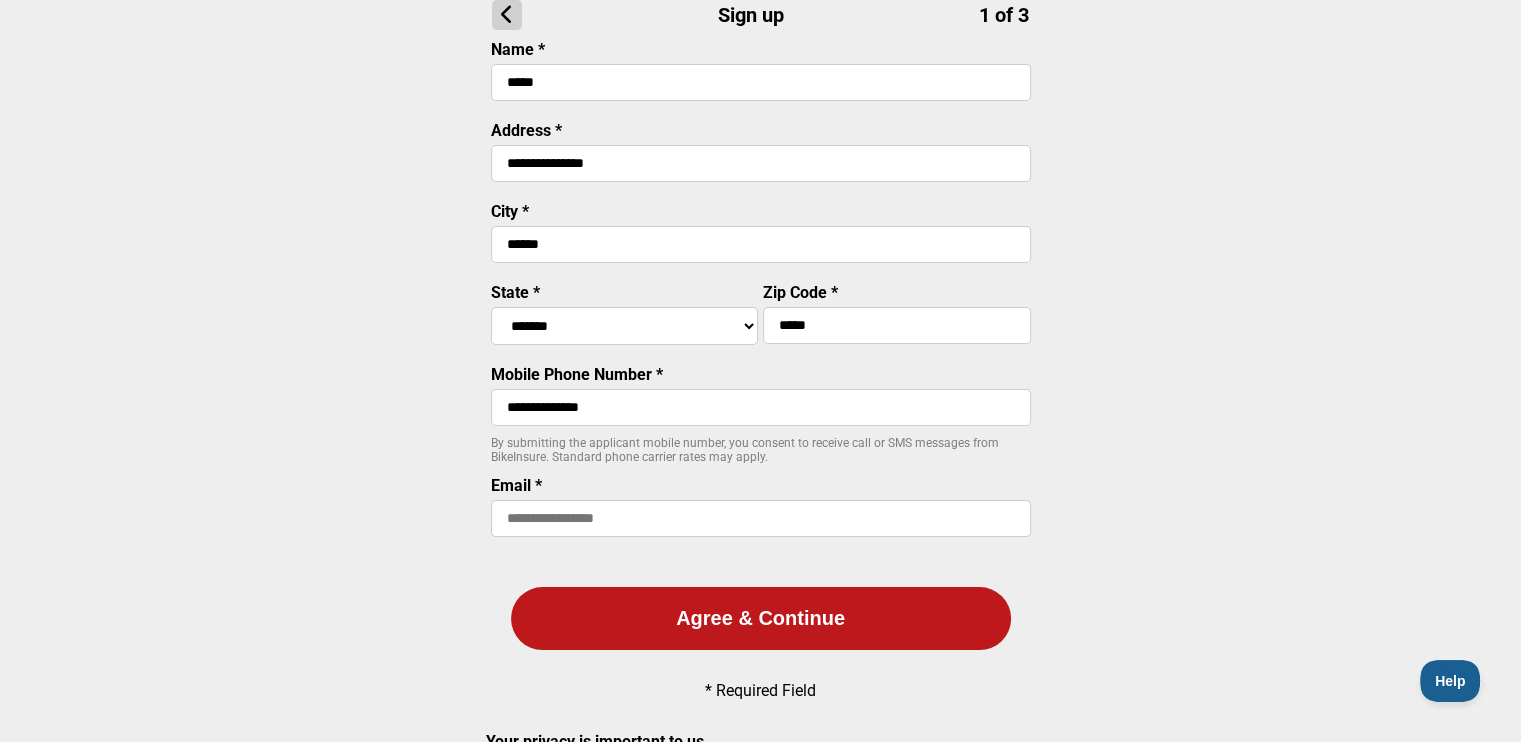type on "**********" 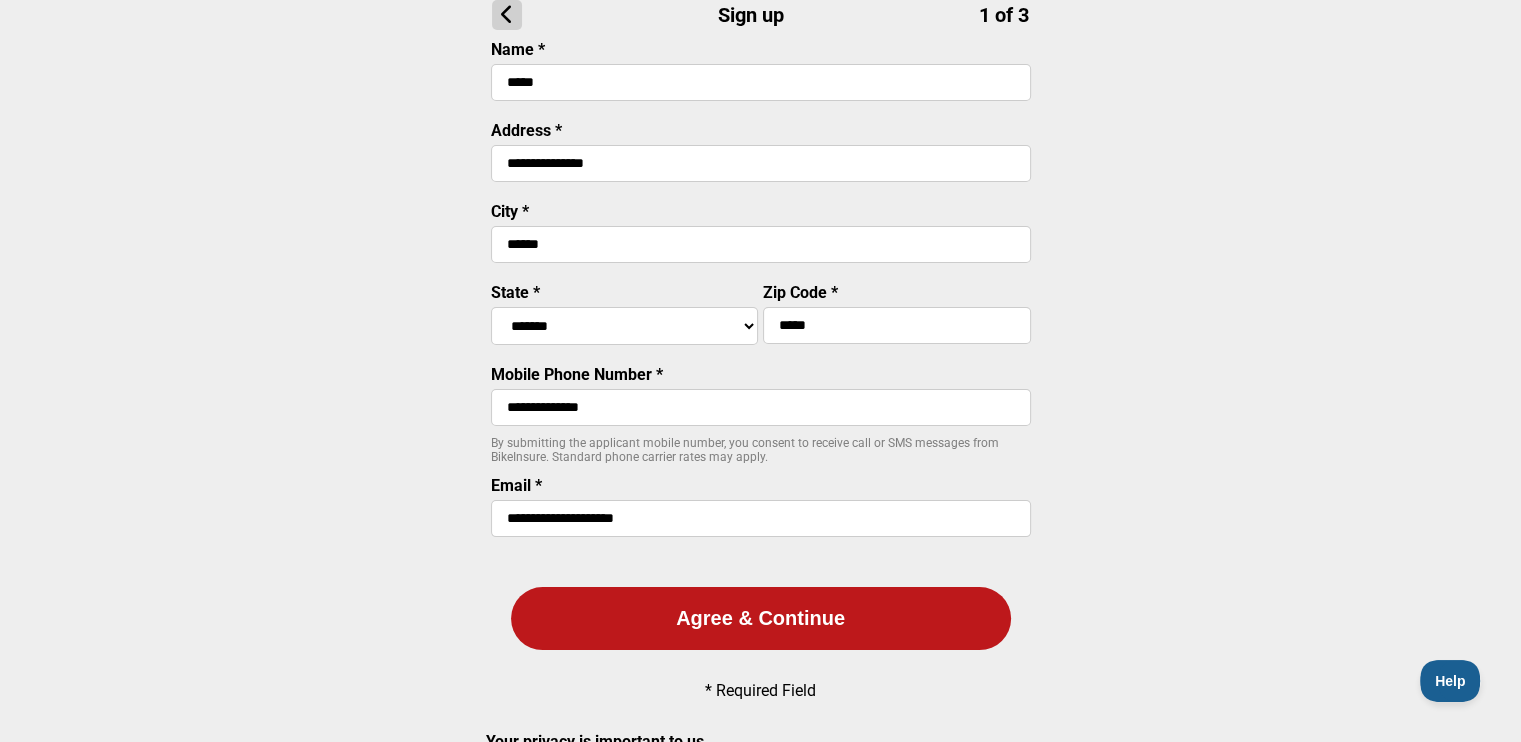 type on "**********" 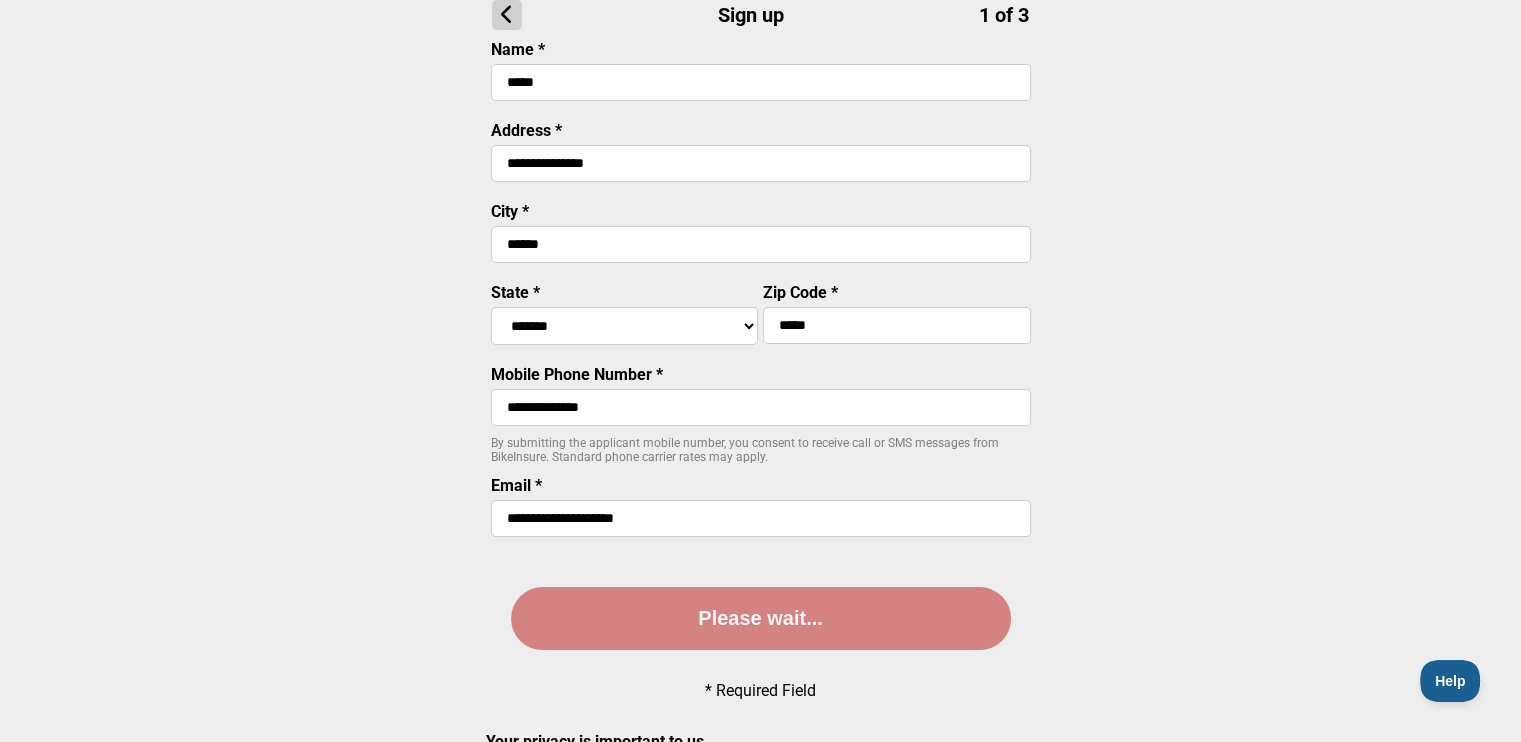 scroll, scrollTop: 0, scrollLeft: 0, axis: both 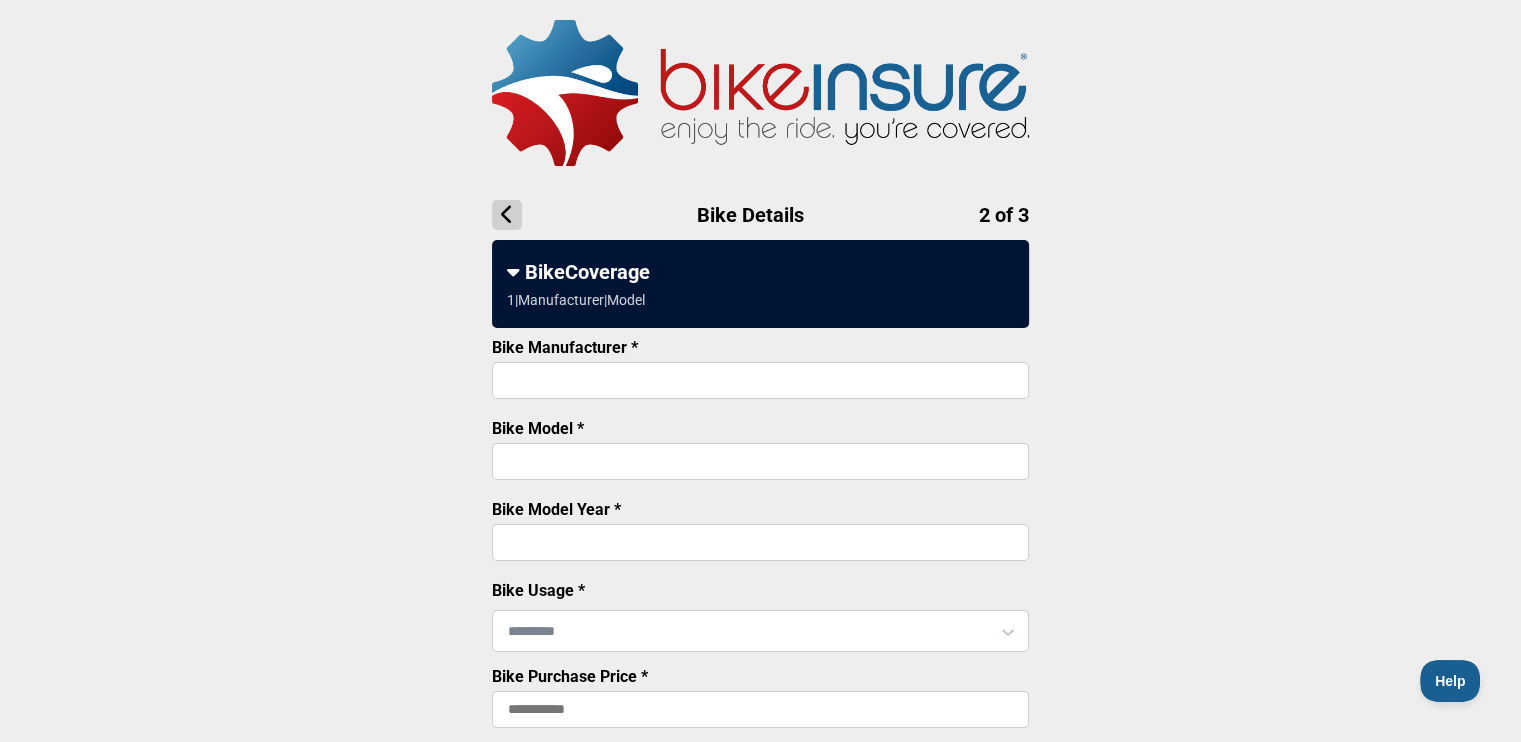 click on "Bike Manufacturer   *" at bounding box center (760, 380) 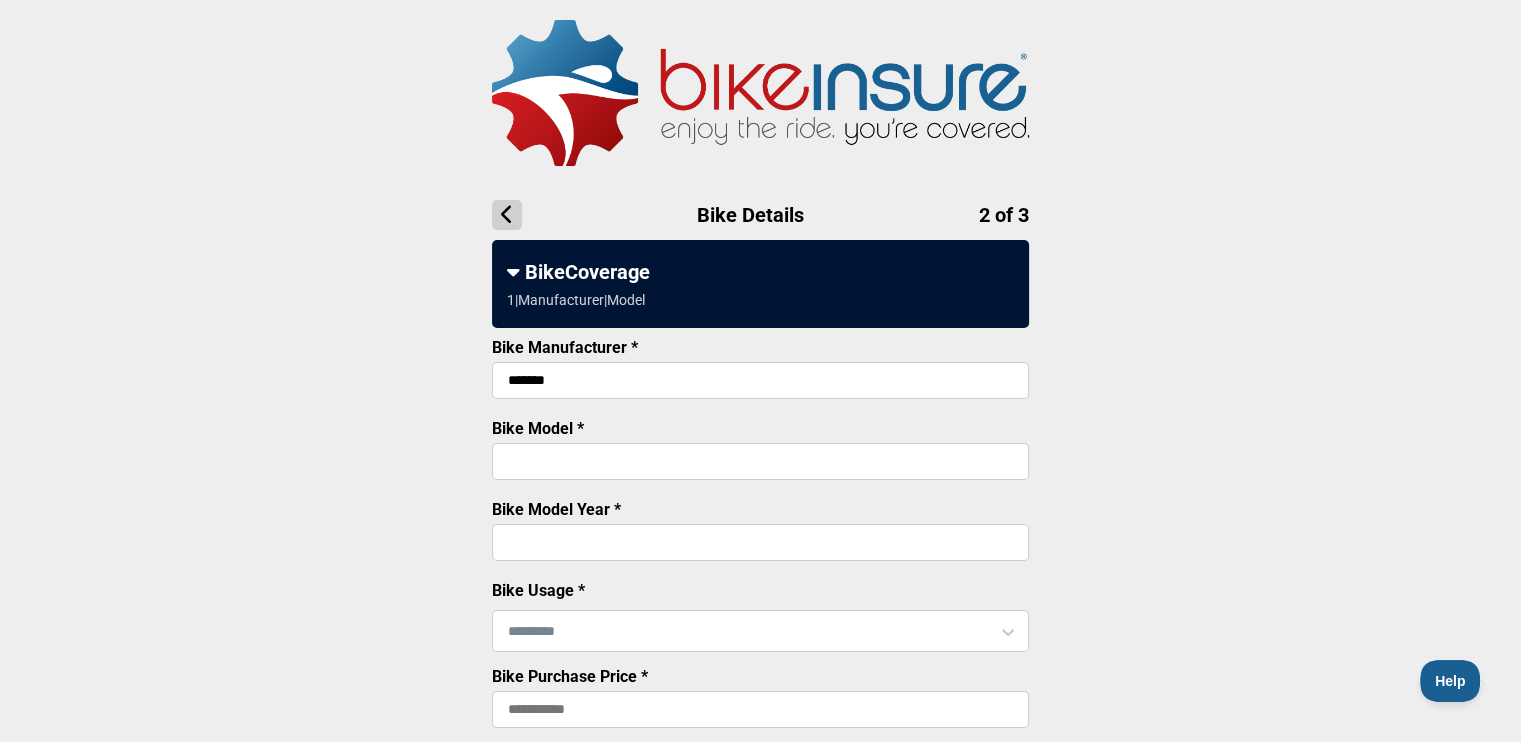 type on "*******" 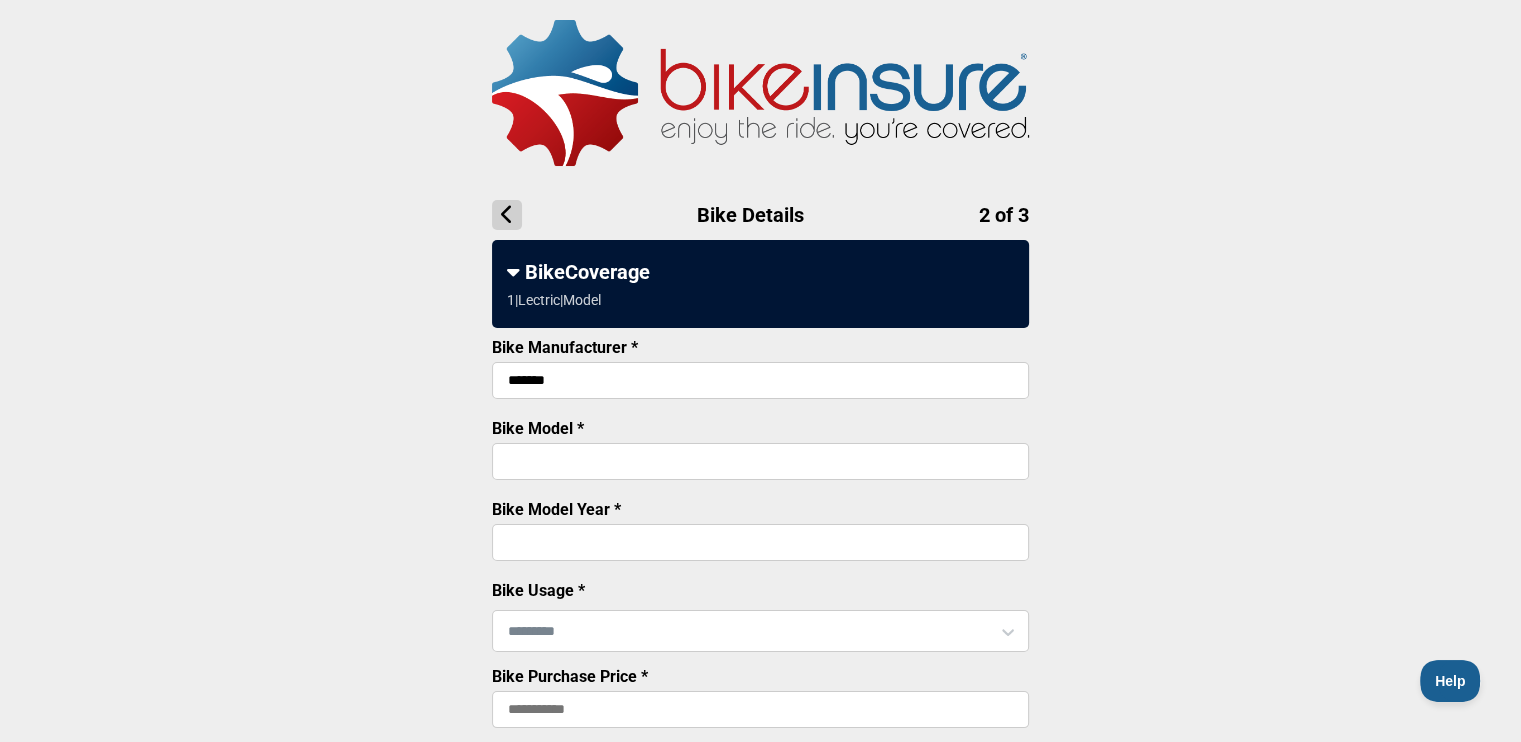 click on "Bike Model   *" at bounding box center [760, 461] 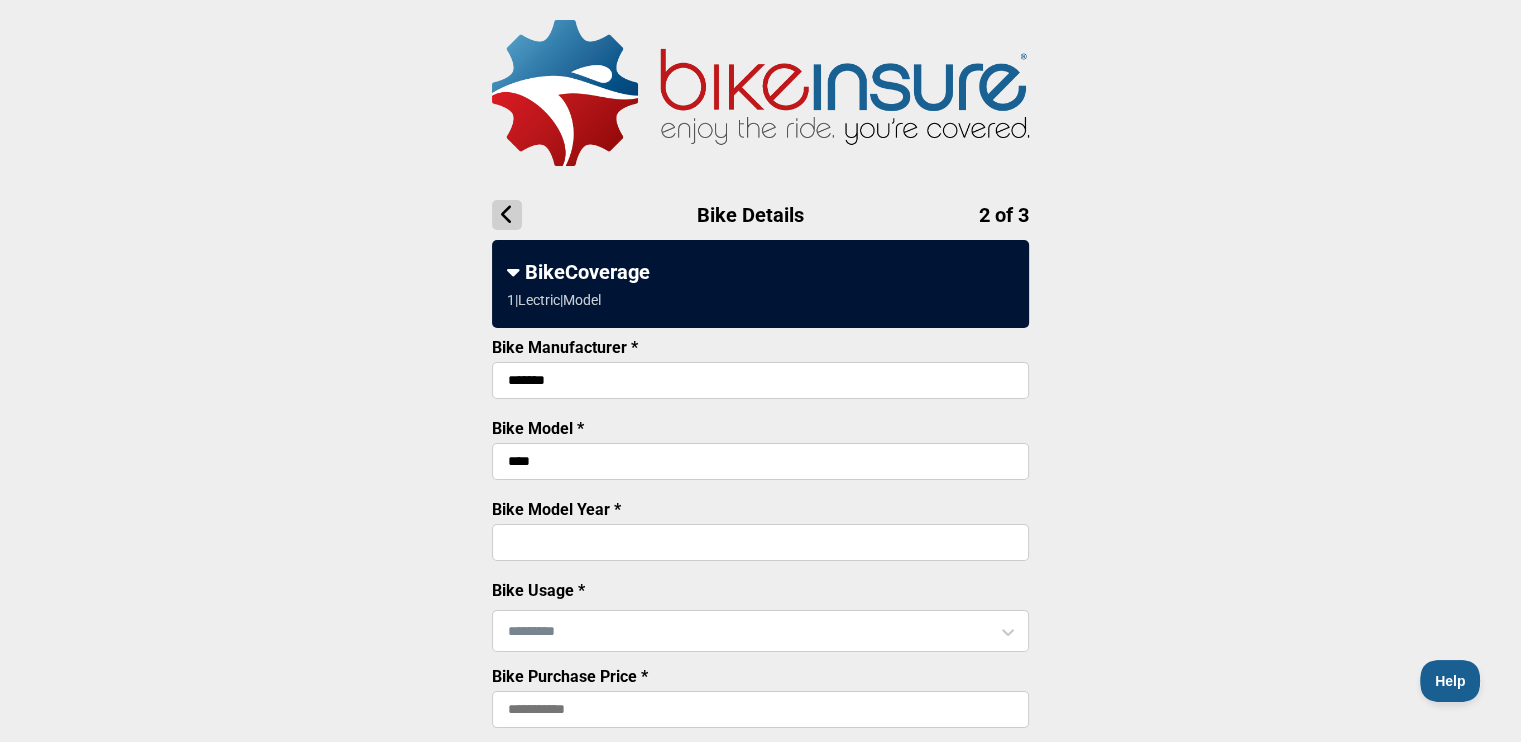 type on "****" 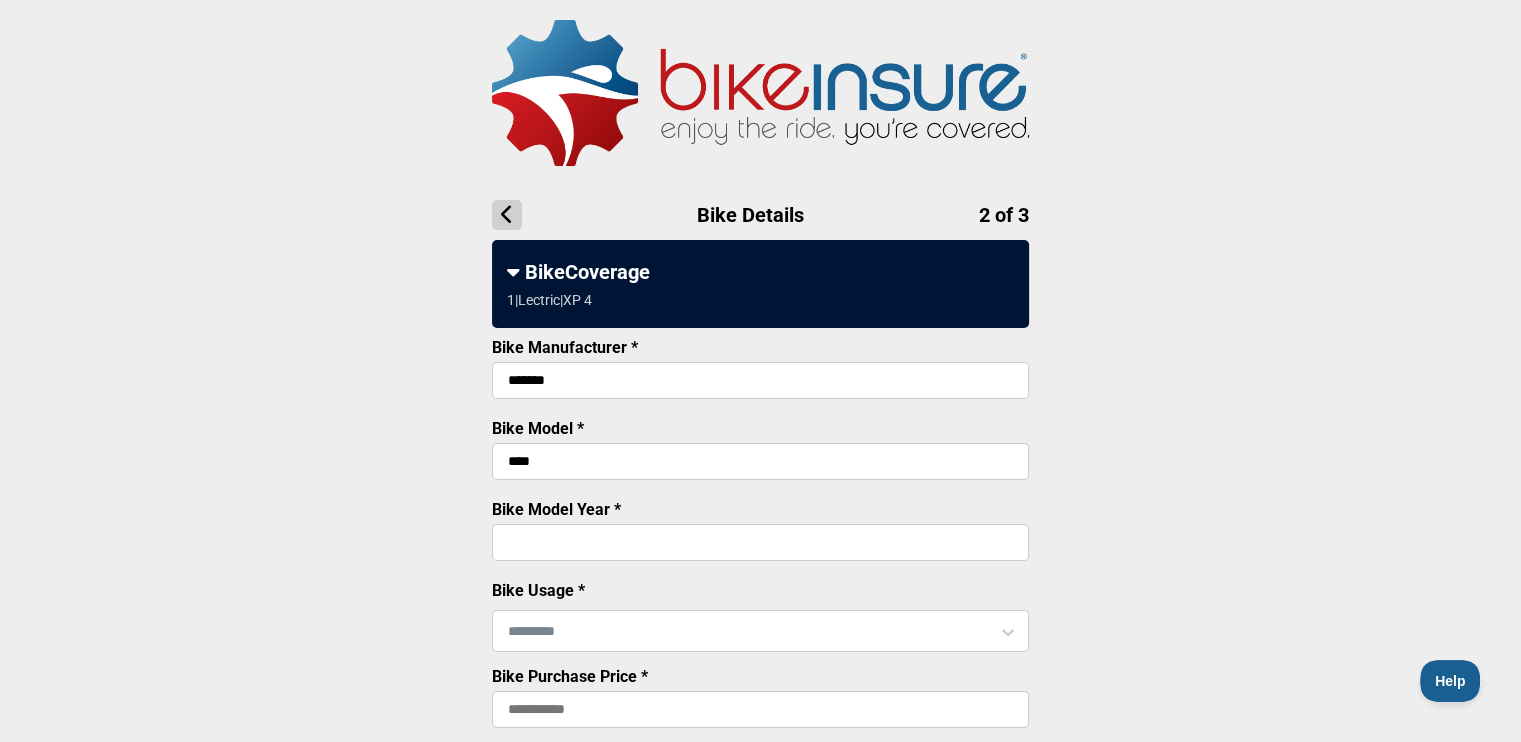 type on "****" 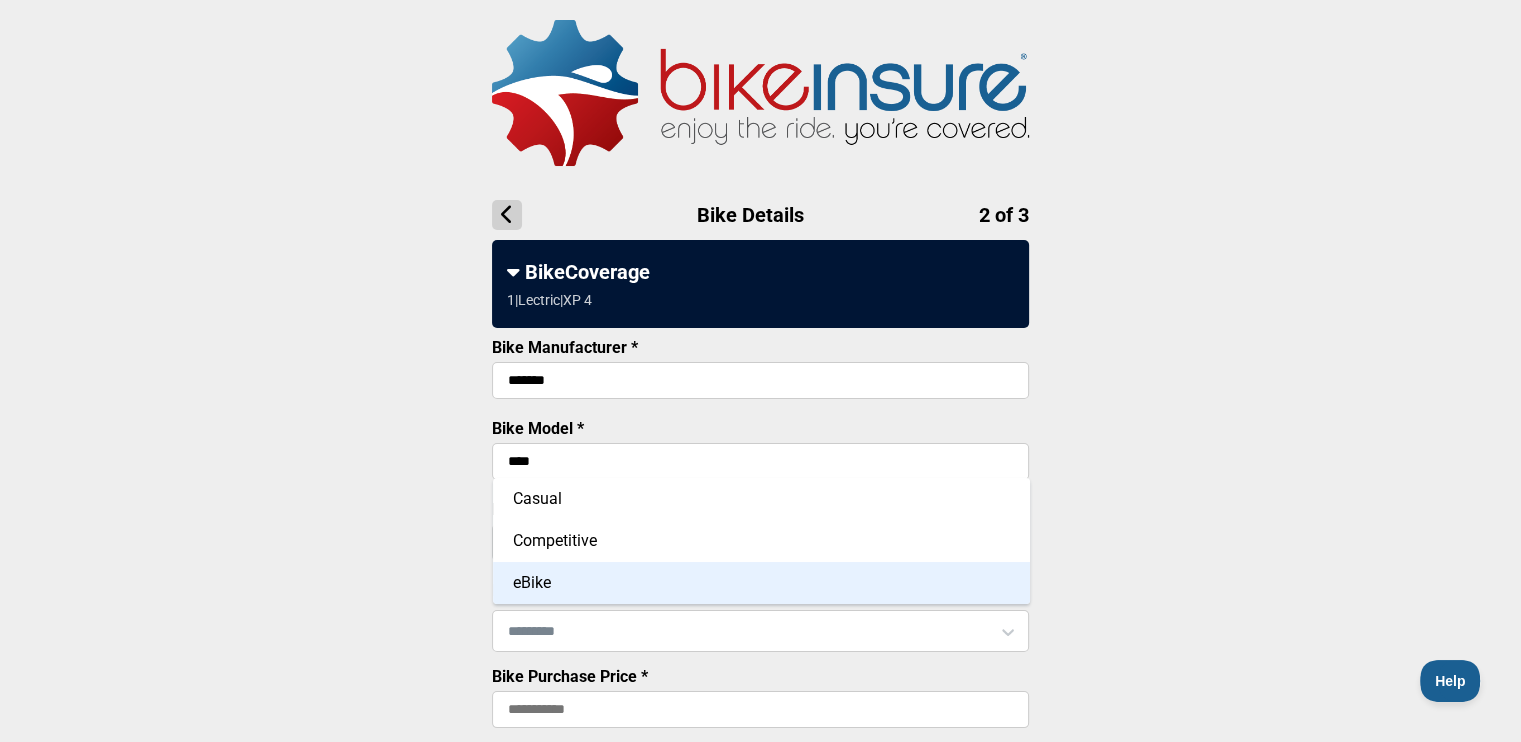 click on "eBike" at bounding box center (761, 583) 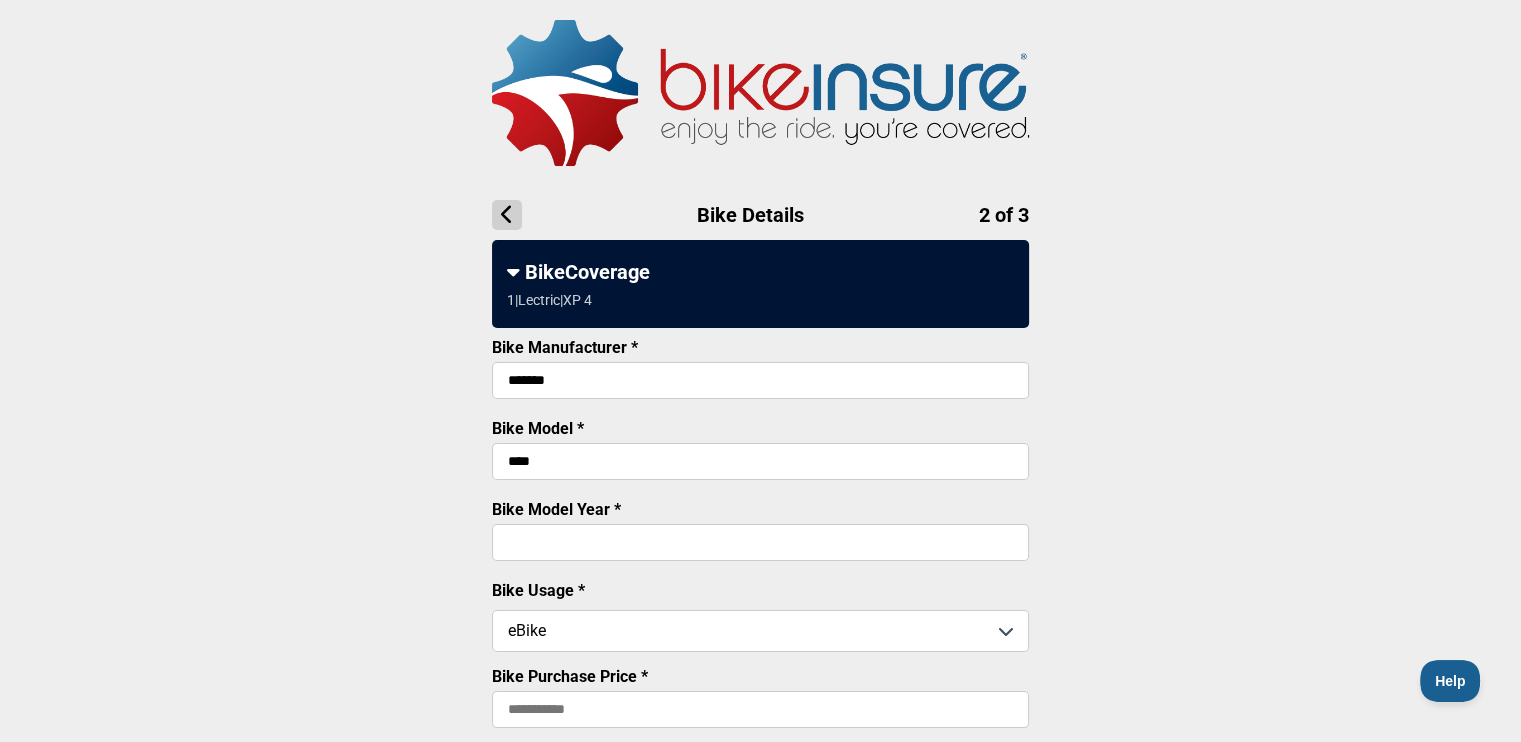 scroll, scrollTop: 400, scrollLeft: 0, axis: vertical 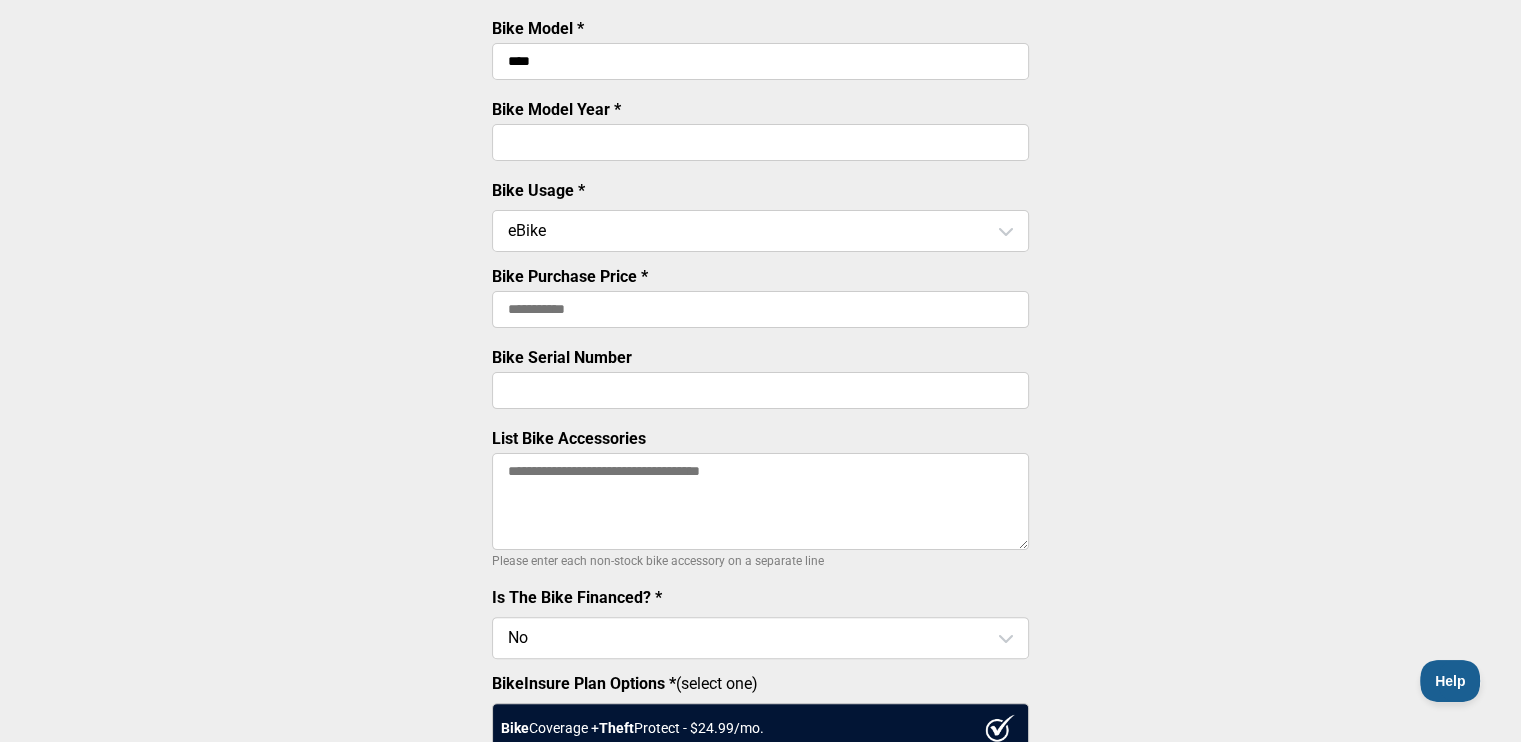 click on "Bike Purchase Price   *" at bounding box center (760, 309) 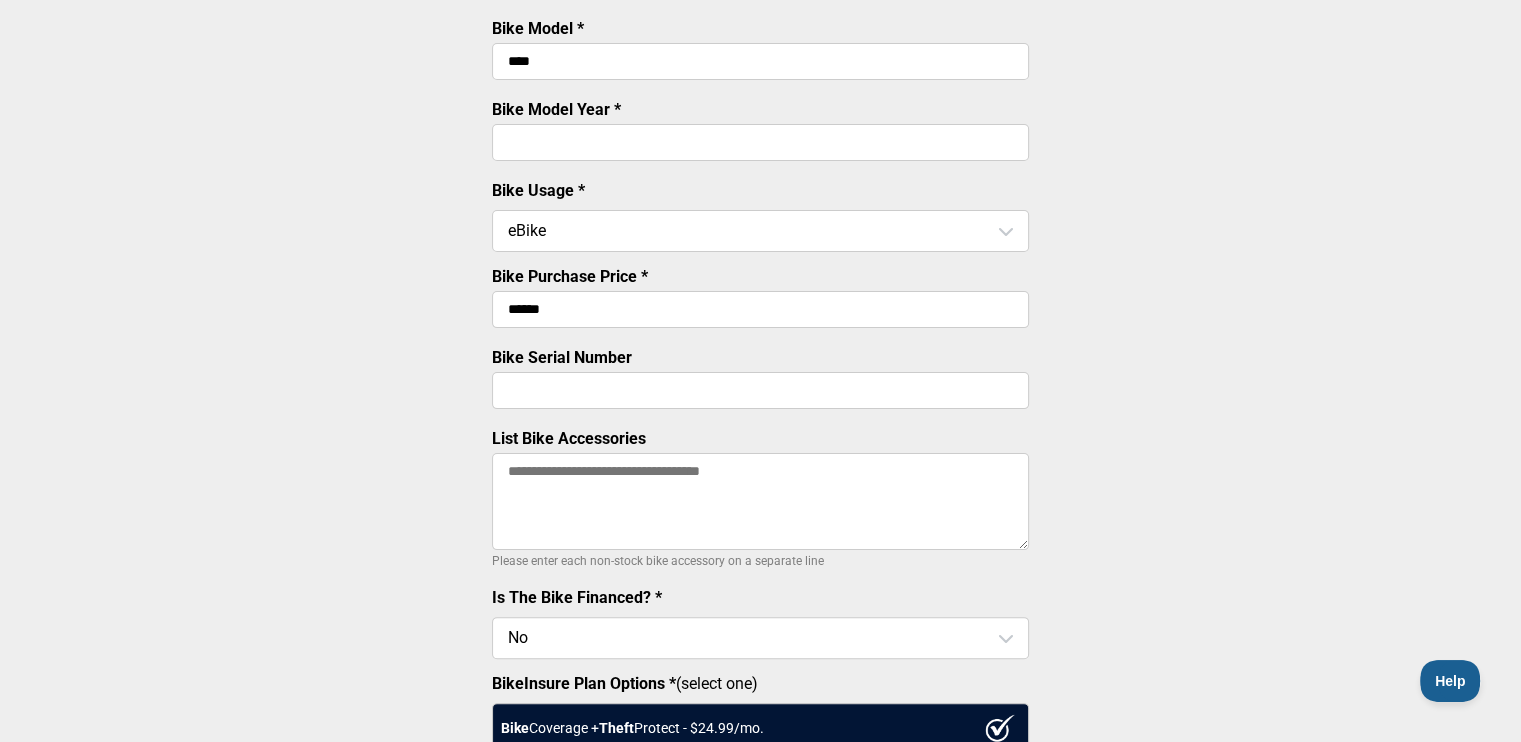 type on "******" 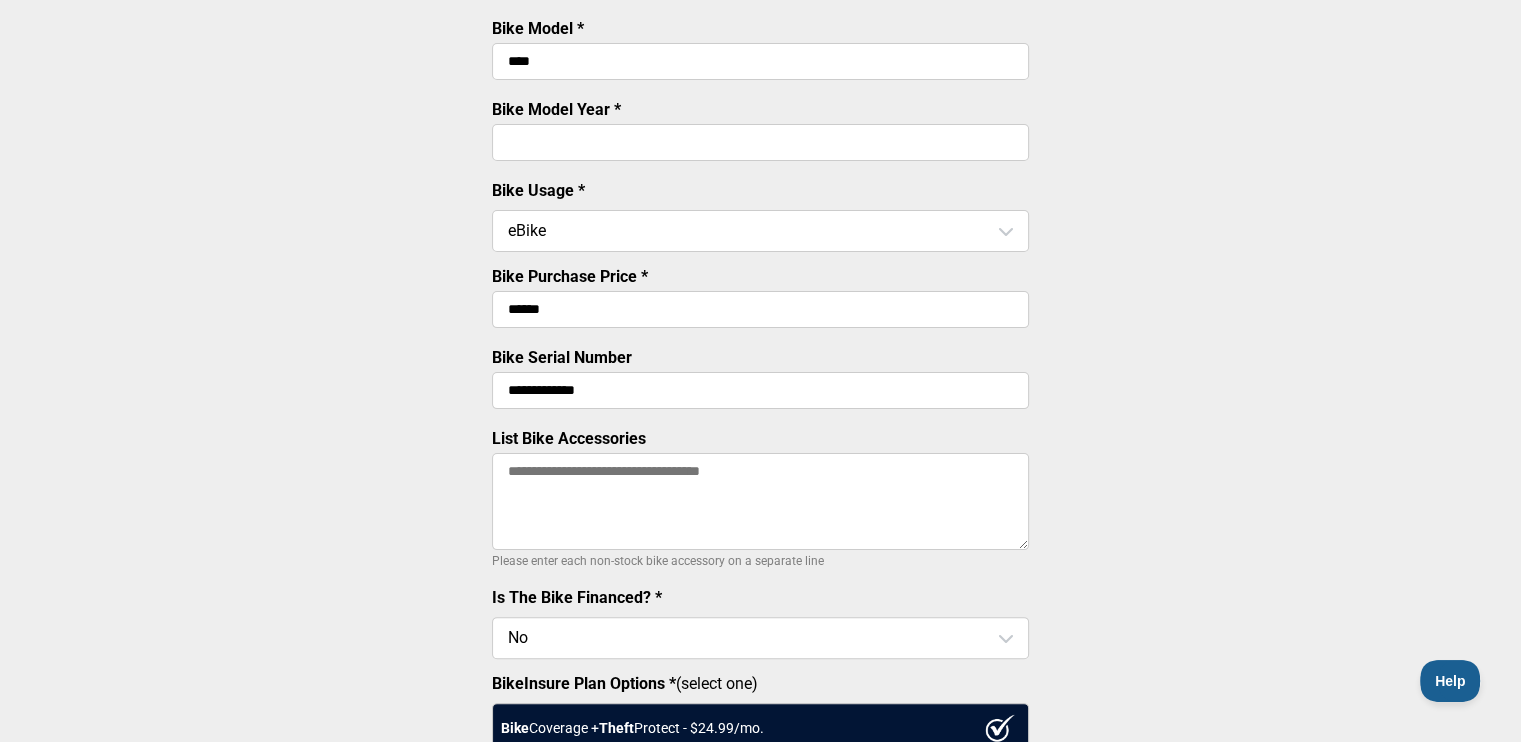type on "**********" 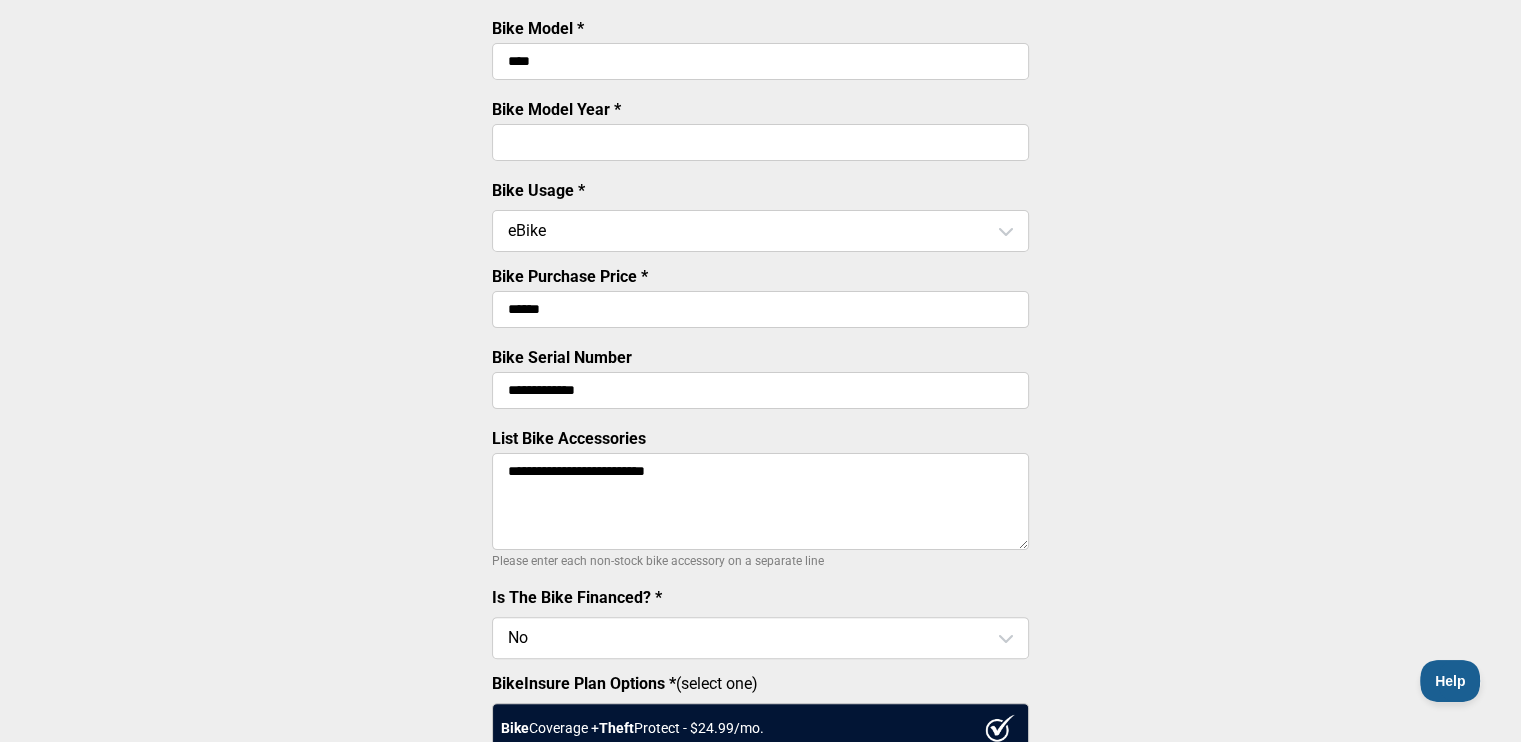 click on "**********" at bounding box center (760, 501) 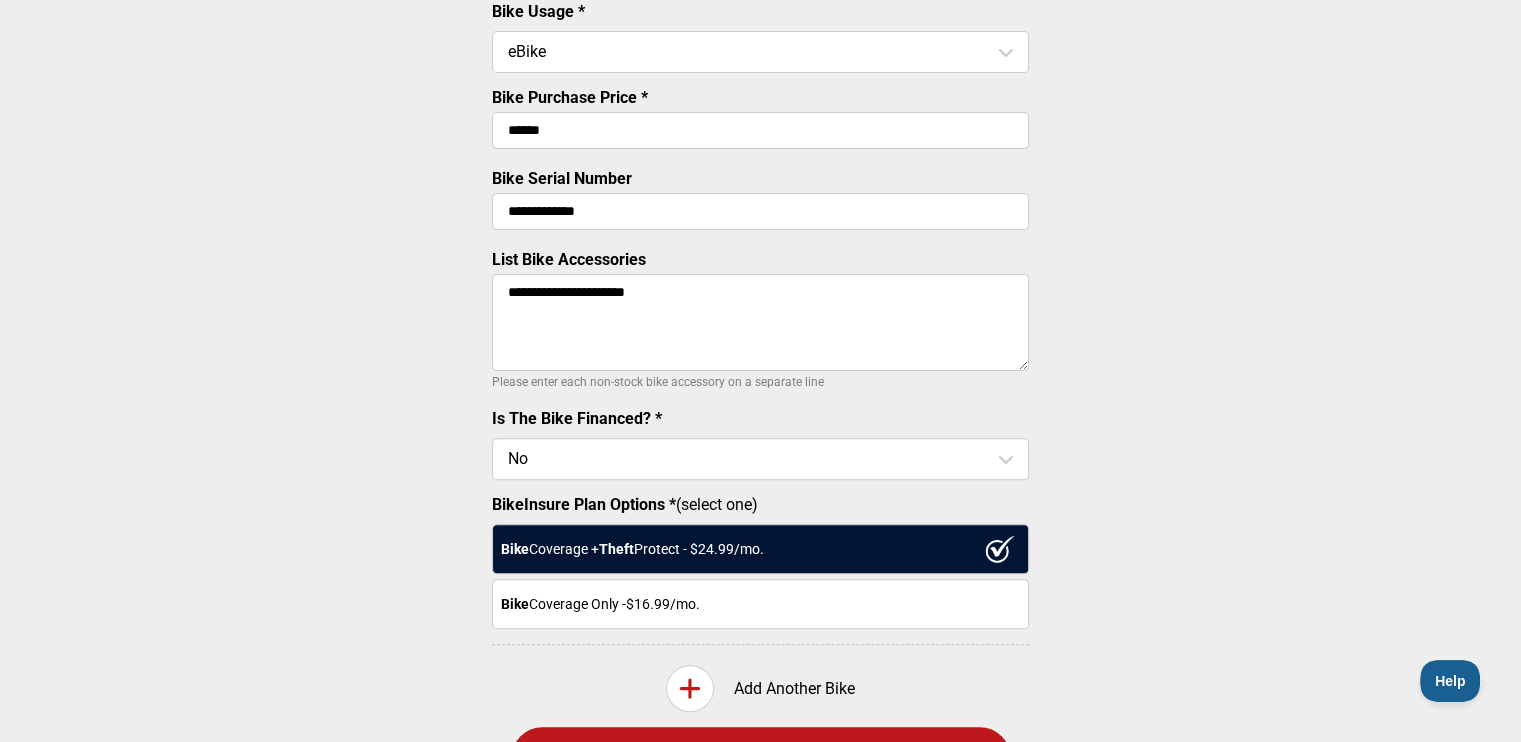 scroll, scrollTop: 600, scrollLeft: 0, axis: vertical 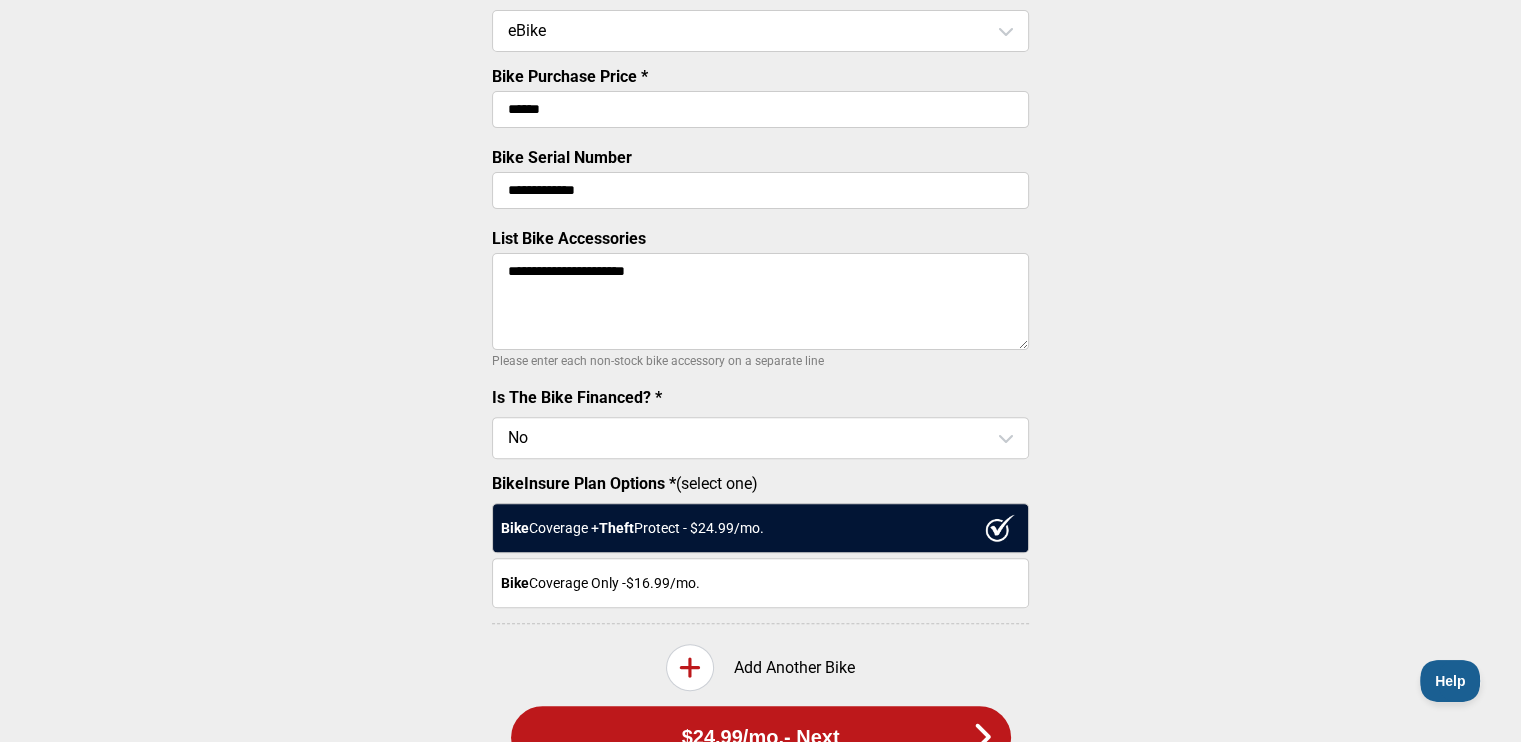 type on "**********" 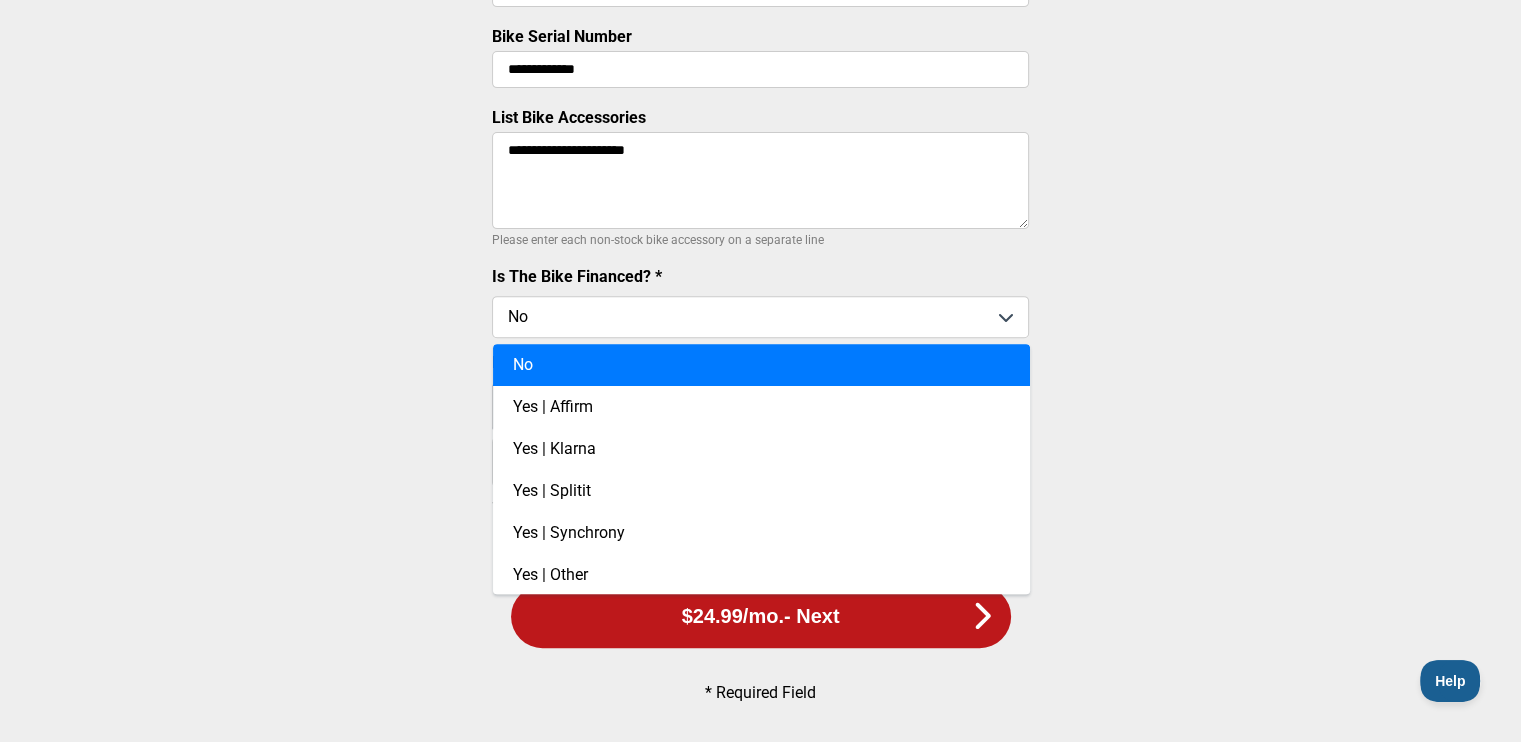 scroll, scrollTop: 739, scrollLeft: 0, axis: vertical 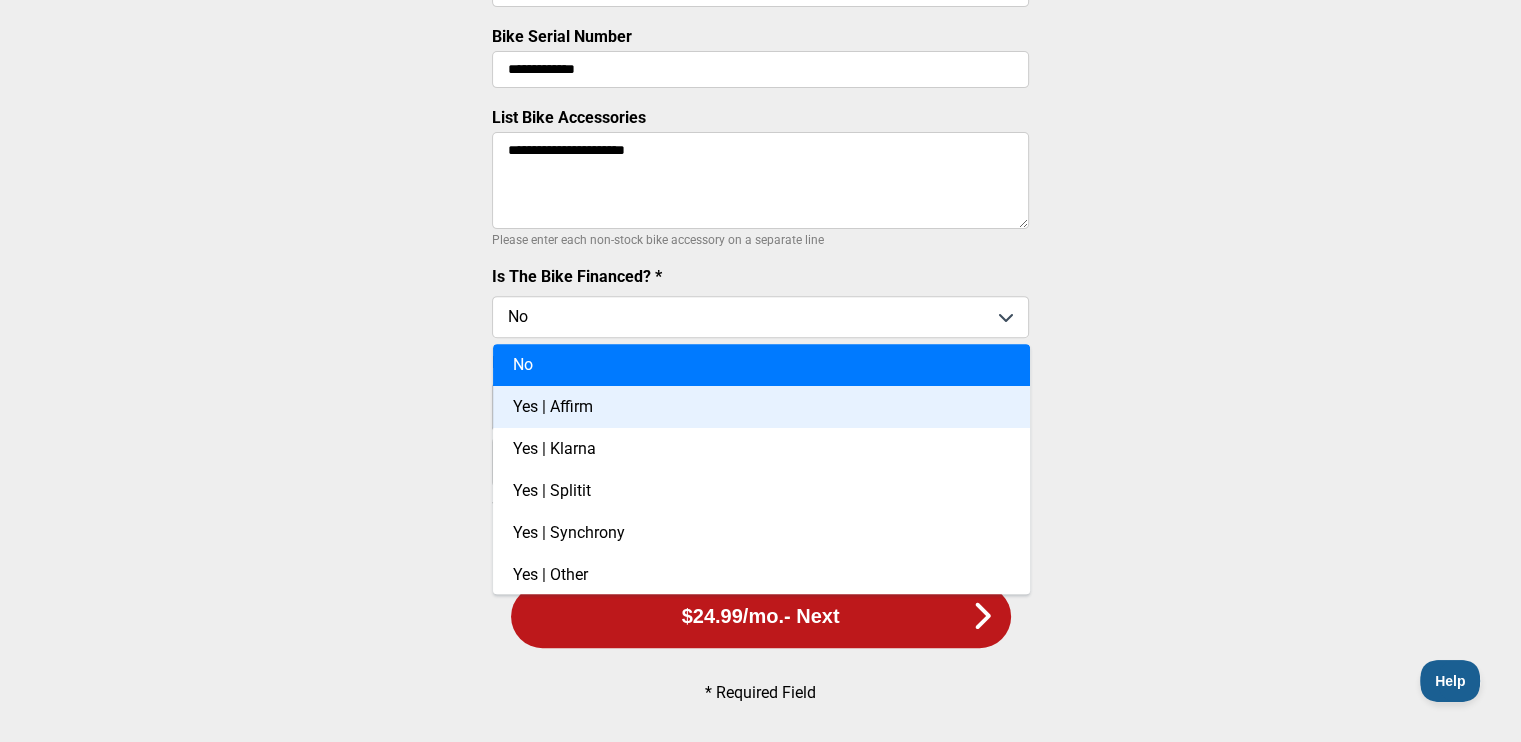 click on "Yes | Affirm" at bounding box center [761, 407] 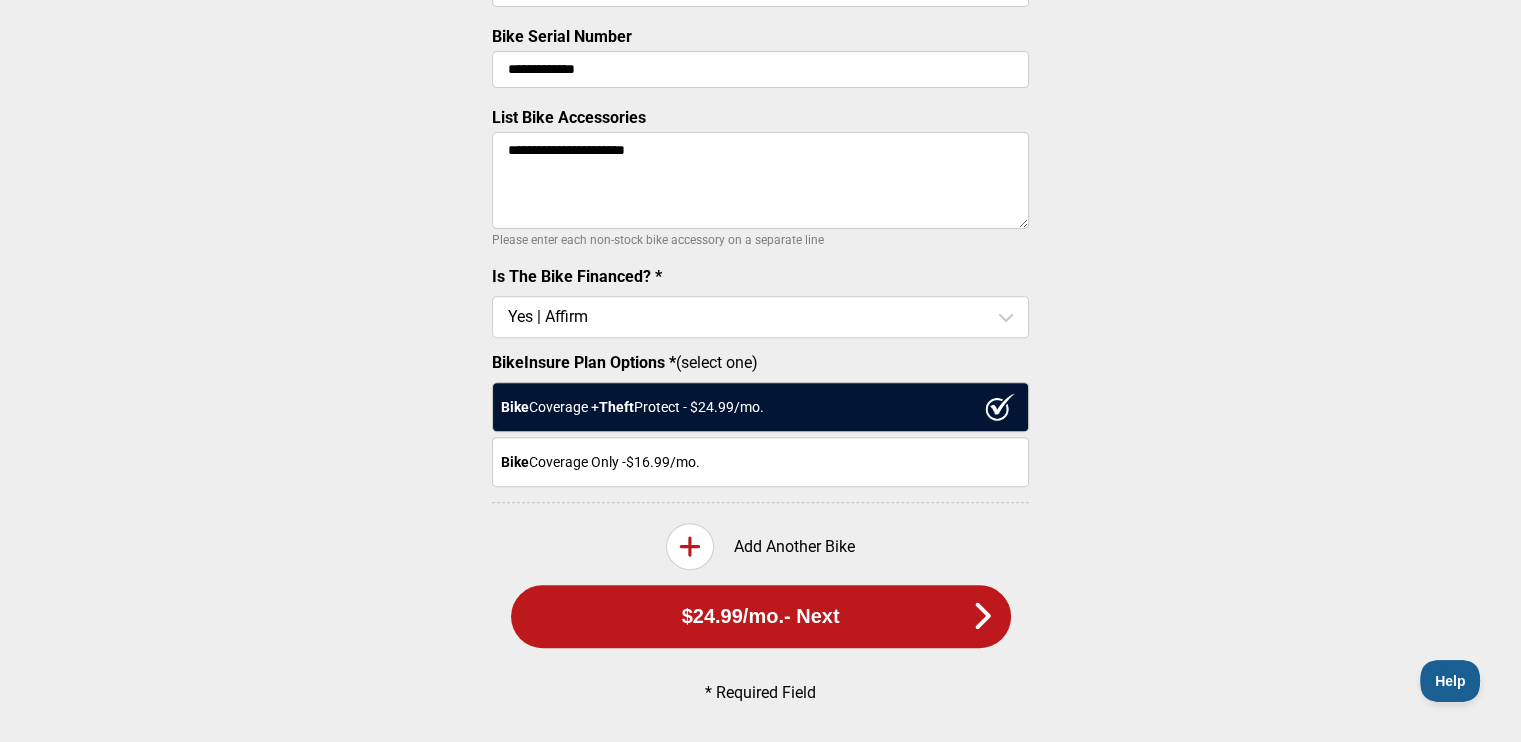 click on "$24.99 /mo.  - Next" at bounding box center (761, 616) 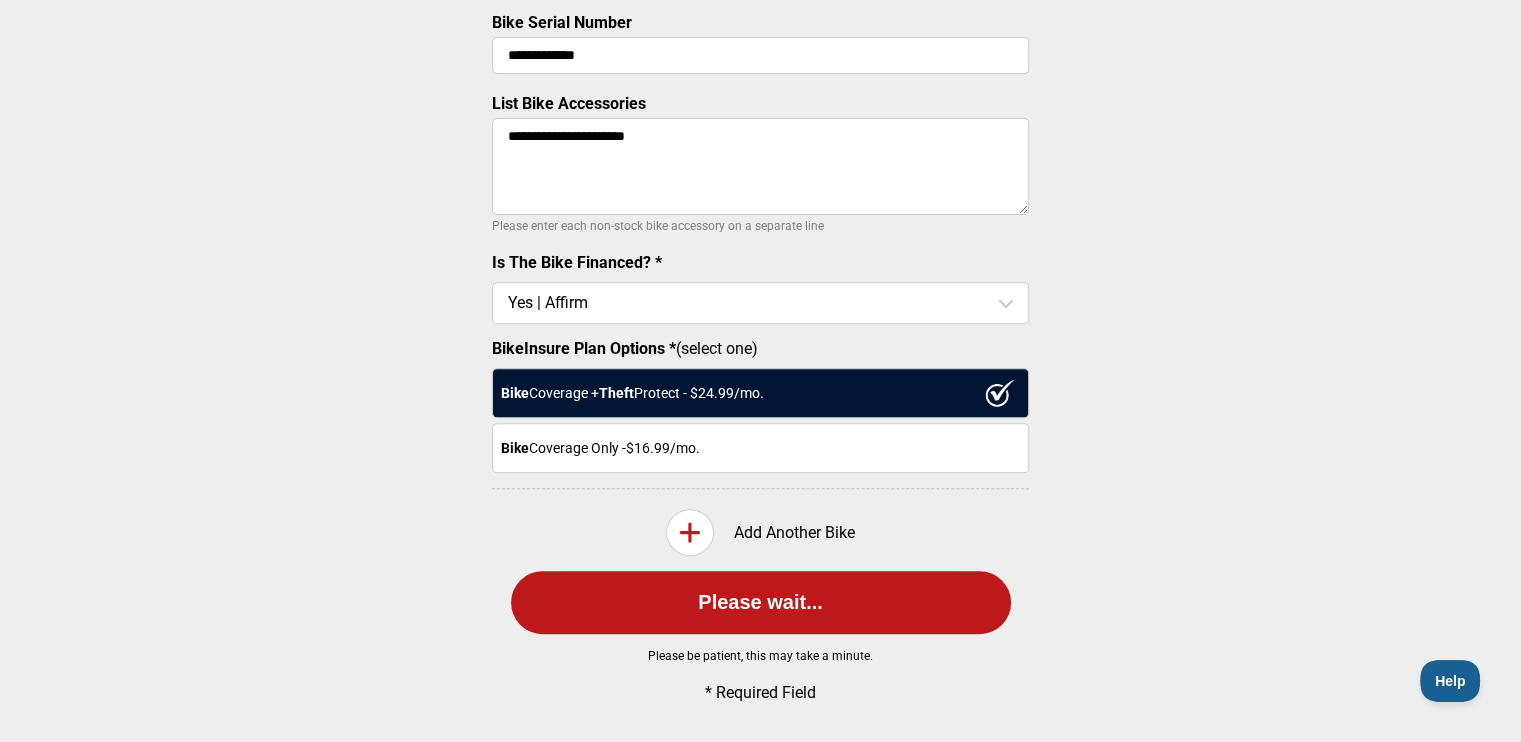 scroll, scrollTop: 0, scrollLeft: 0, axis: both 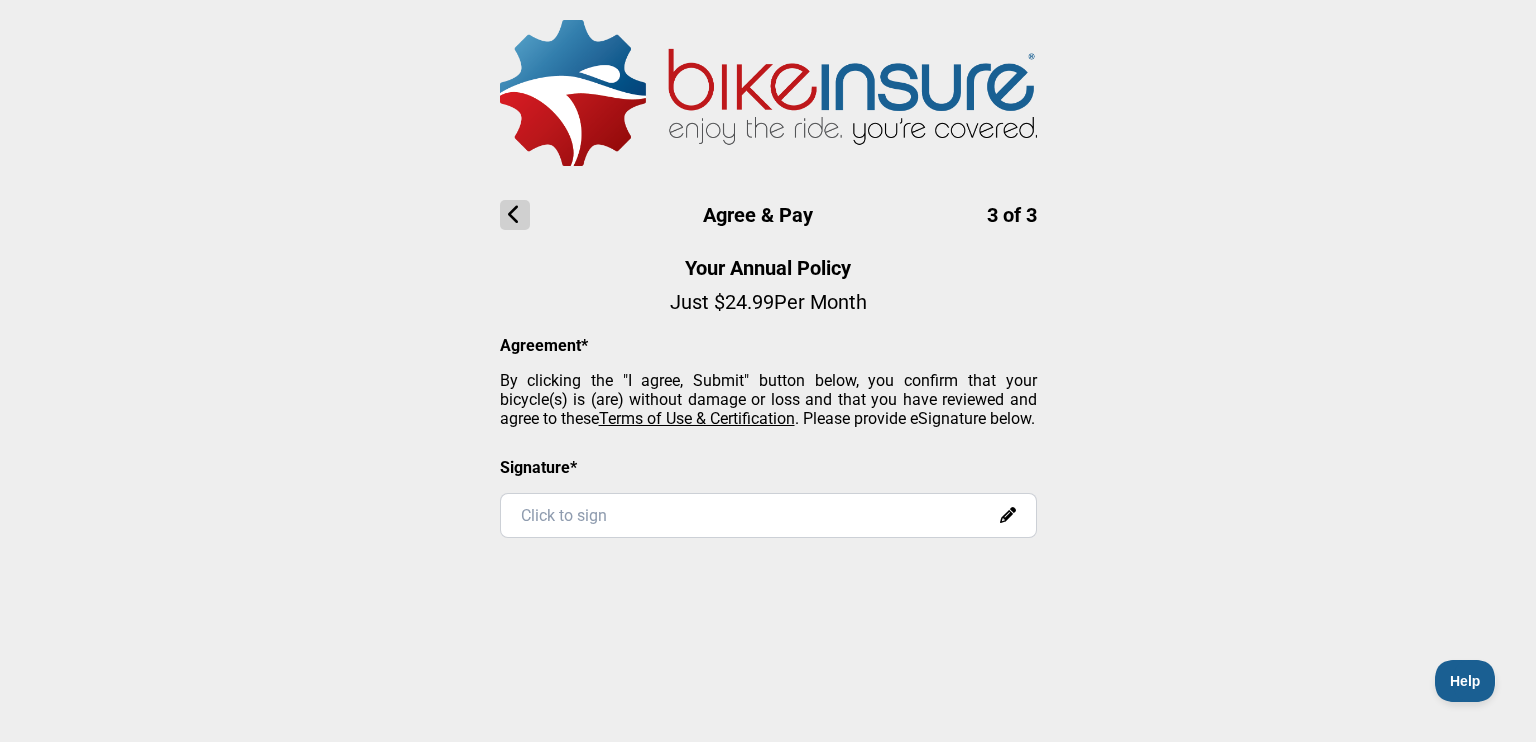 click at bounding box center [515, 215] 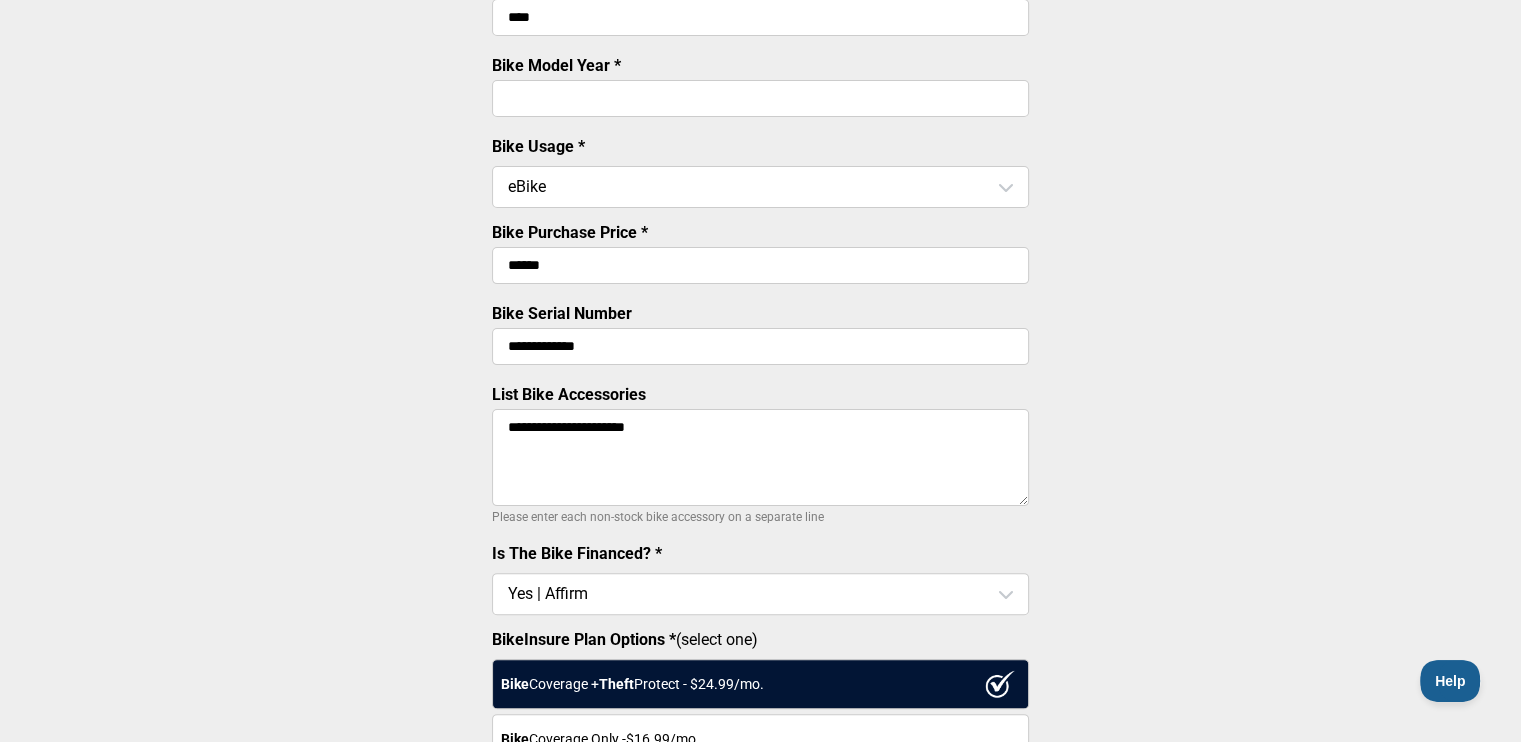 scroll, scrollTop: 539, scrollLeft: 0, axis: vertical 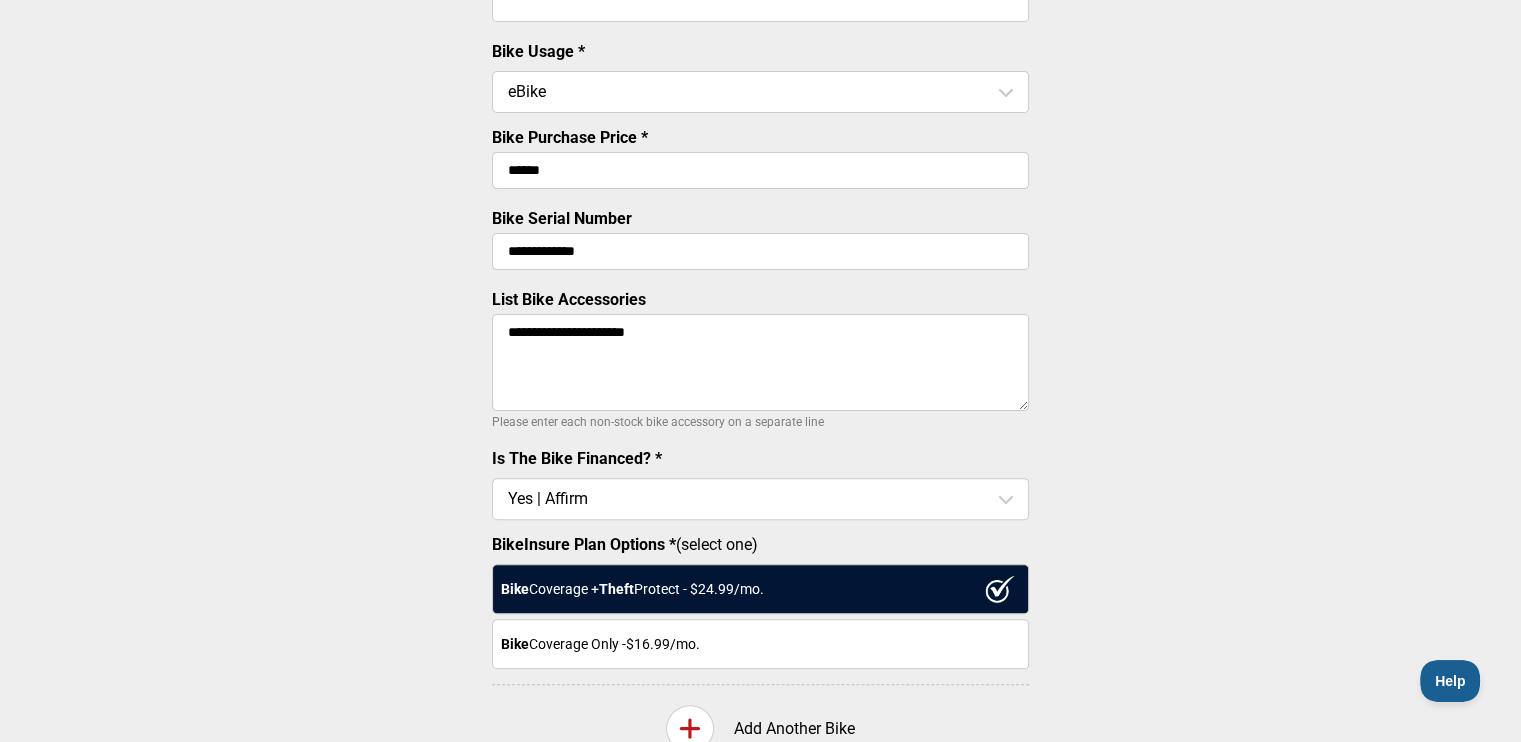 drag, startPoint x: 586, startPoint y: 167, endPoint x: 437, endPoint y: 187, distance: 150.33629 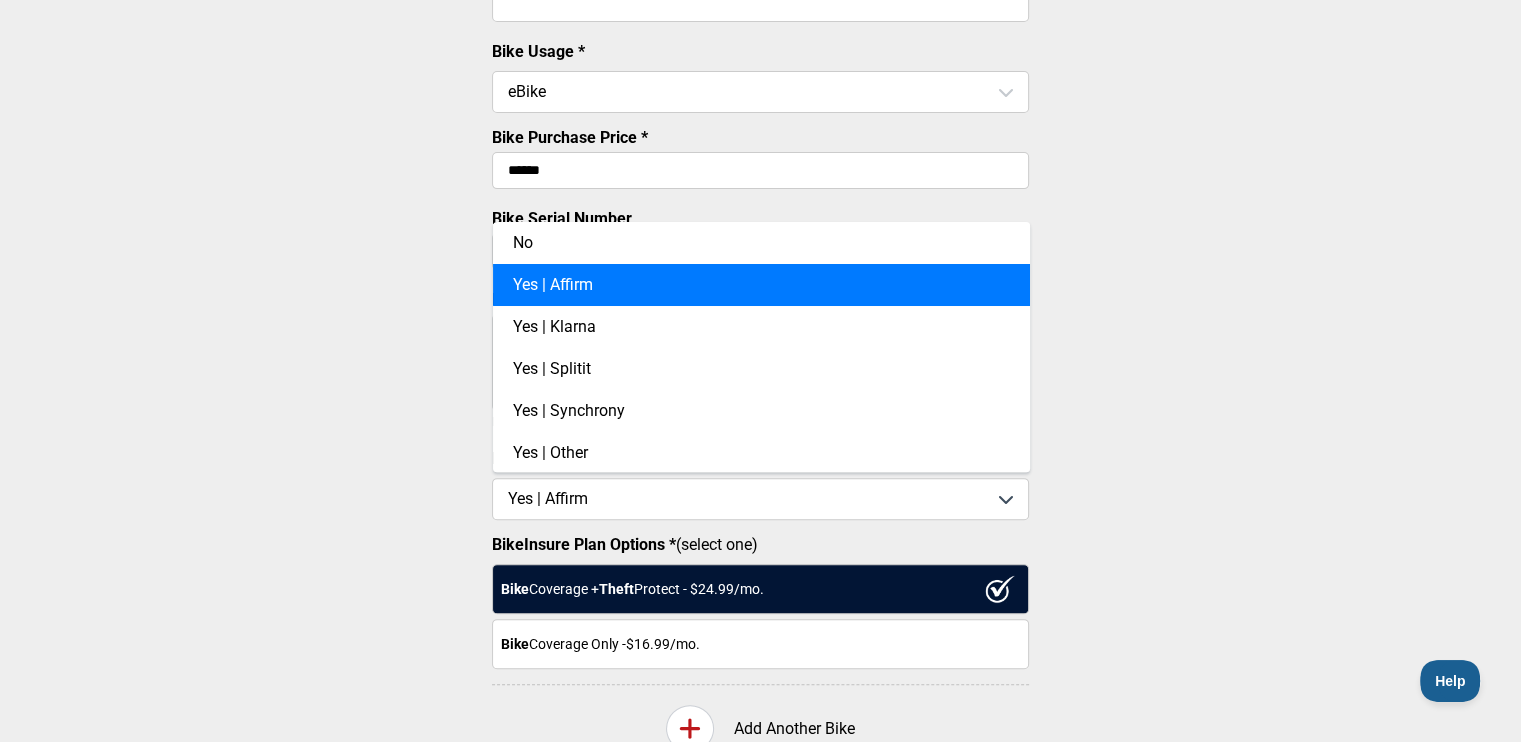 click on "Yes | Affirm" at bounding box center [761, 285] 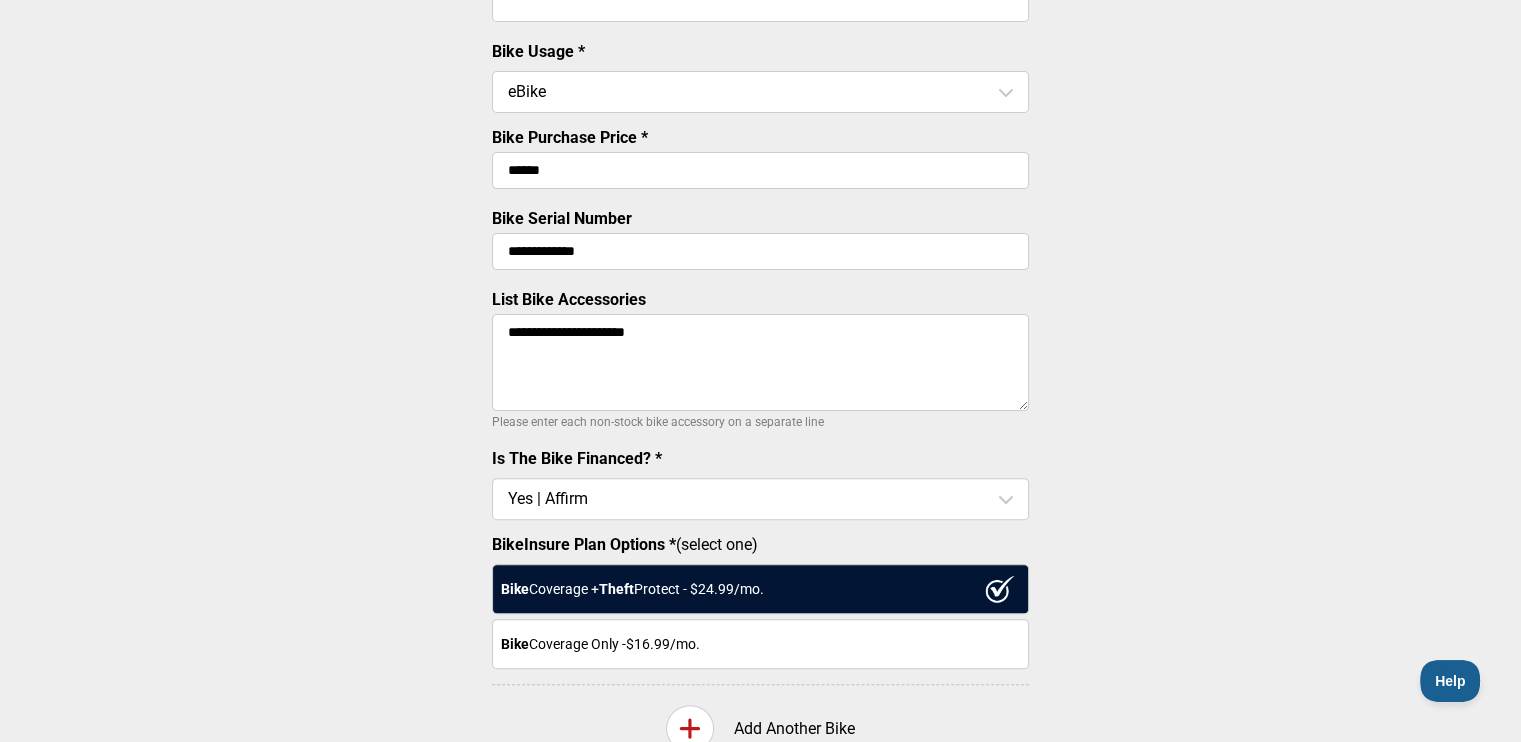 drag, startPoint x: 580, startPoint y: 157, endPoint x: 480, endPoint y: 172, distance: 101.118744 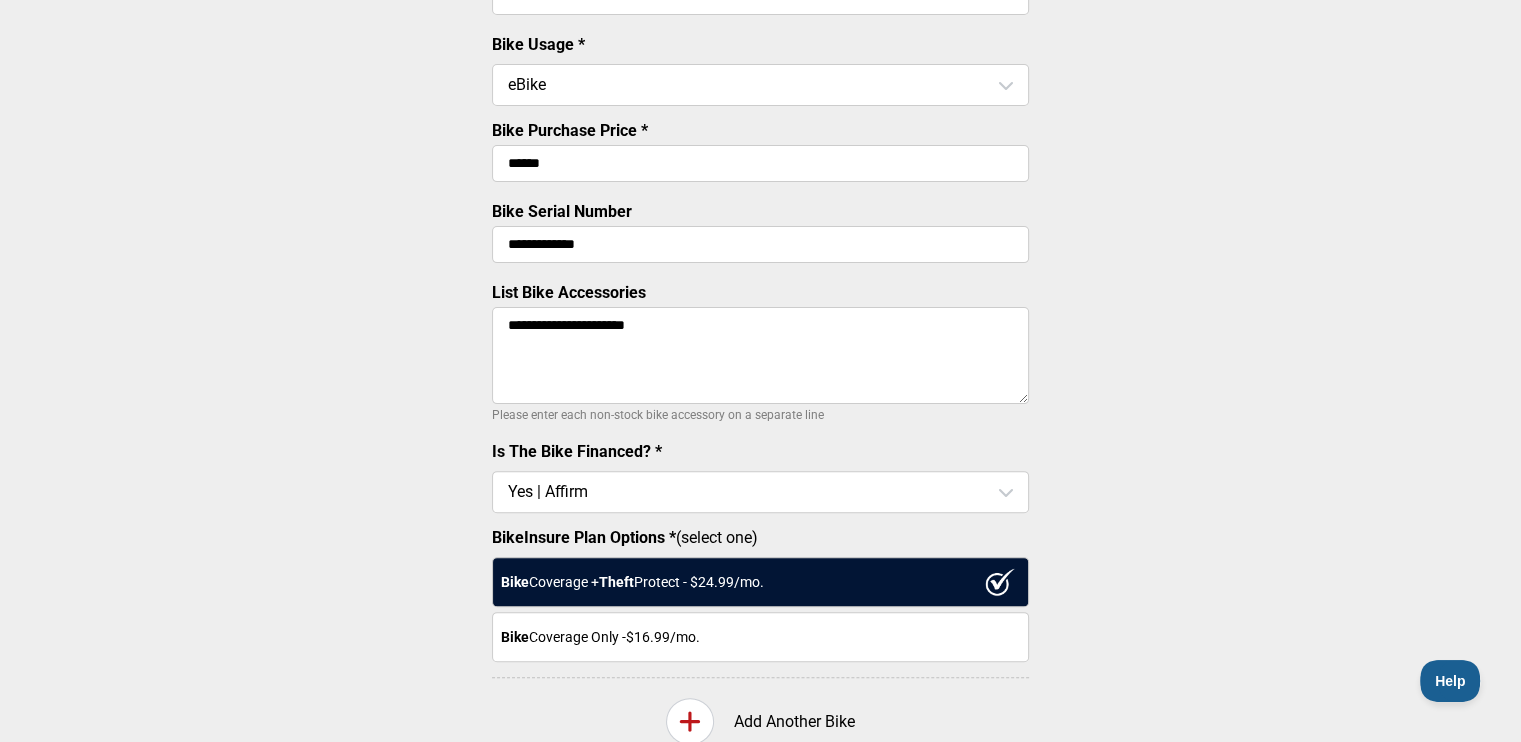 scroll, scrollTop: 739, scrollLeft: 0, axis: vertical 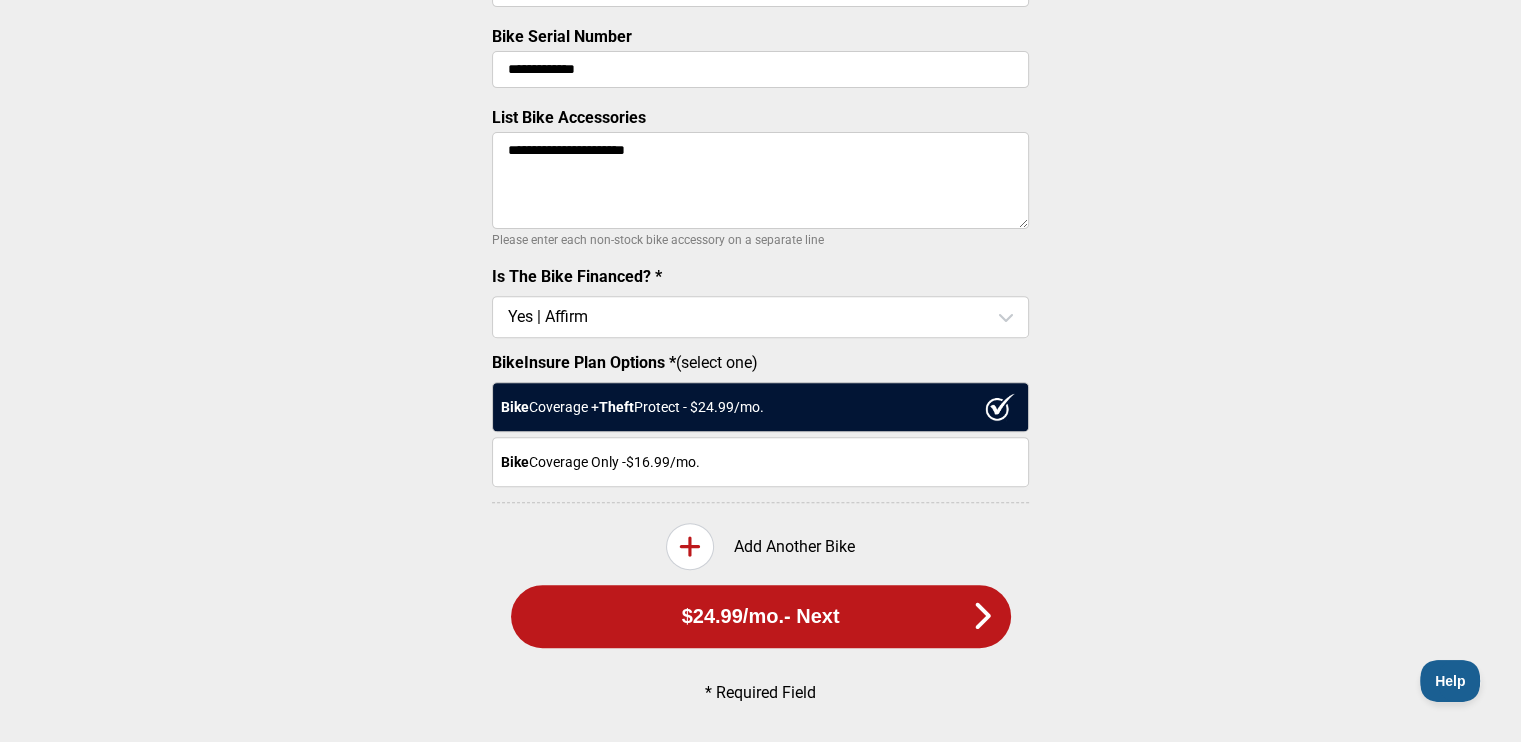 click on "$24.99 /mo.  - Next" at bounding box center [761, 616] 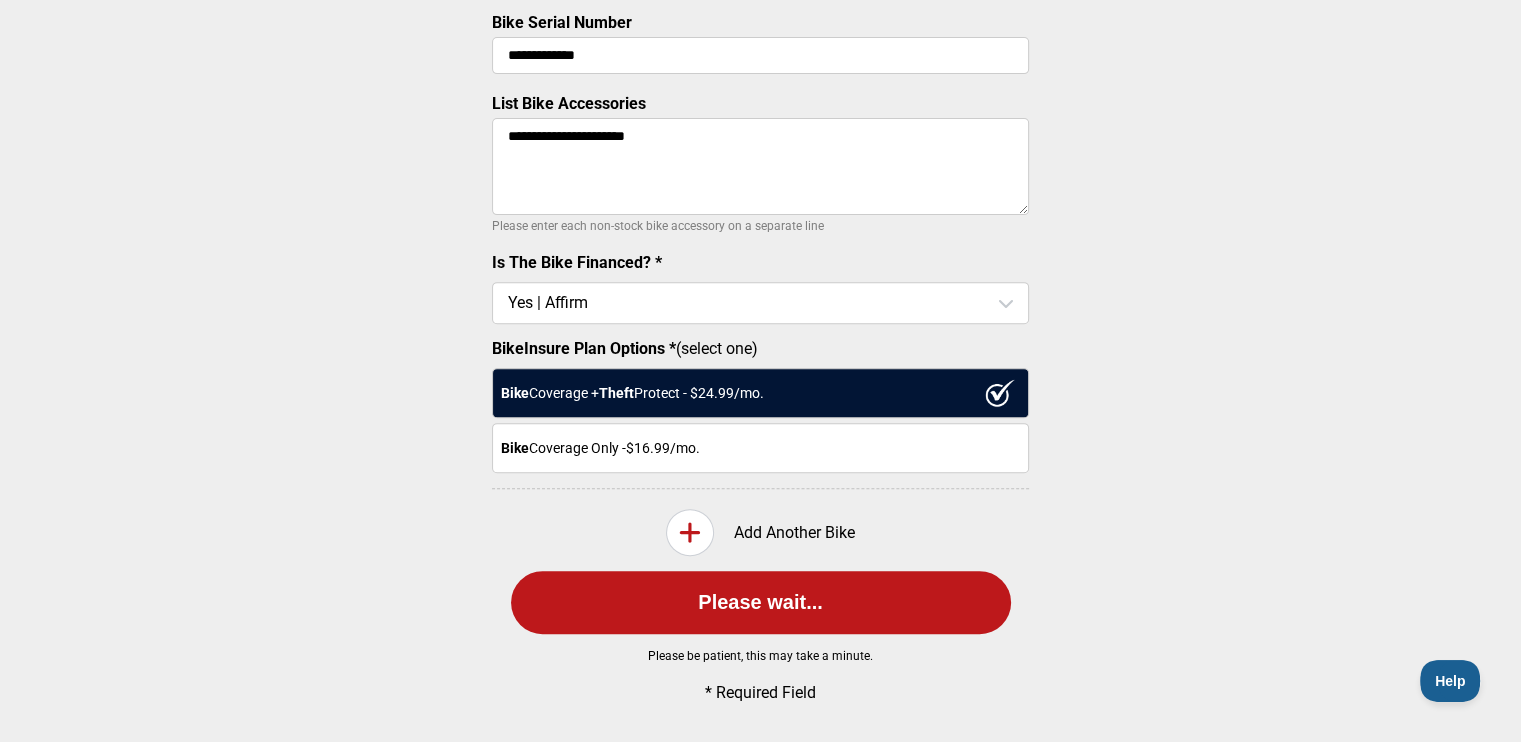 scroll, scrollTop: 0, scrollLeft: 0, axis: both 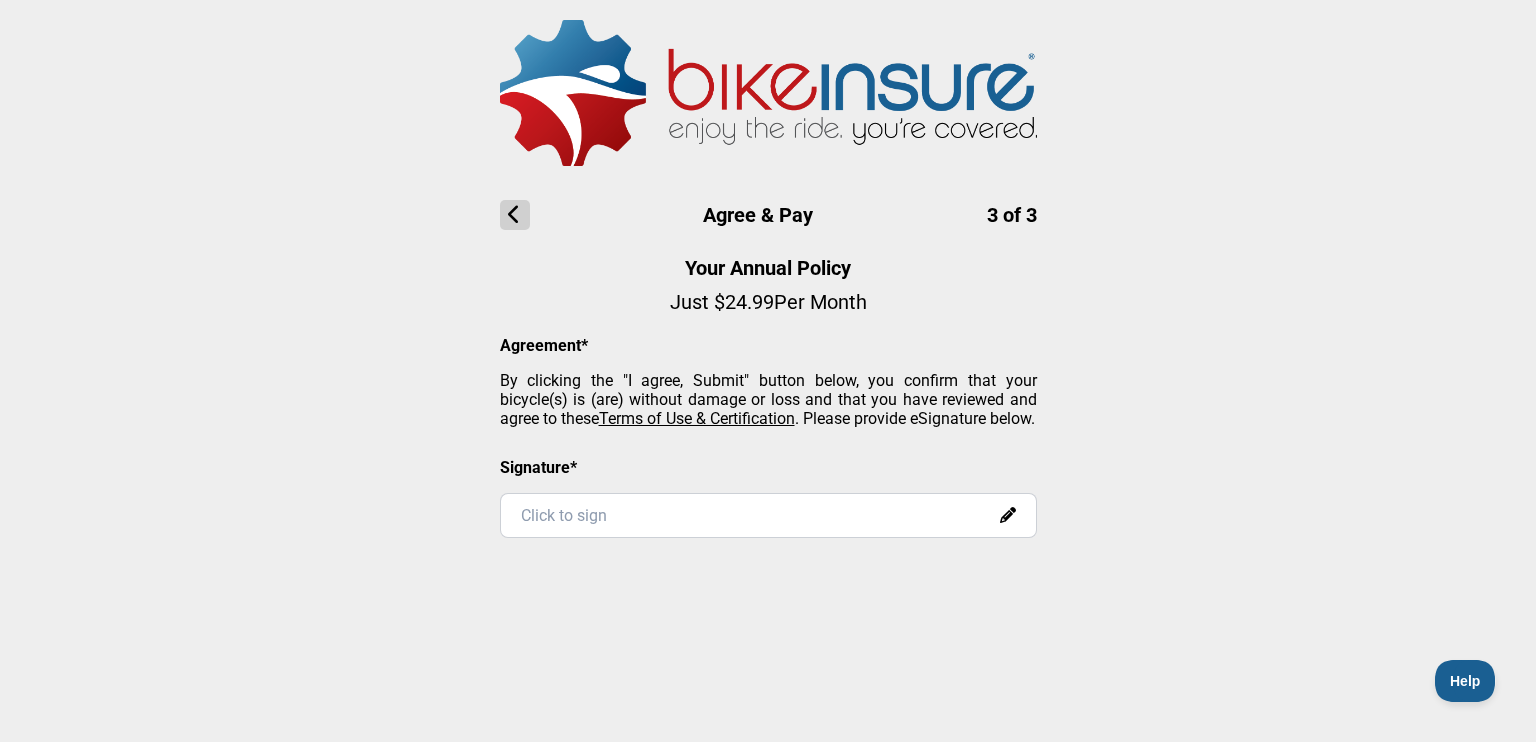 click at bounding box center [515, 215] 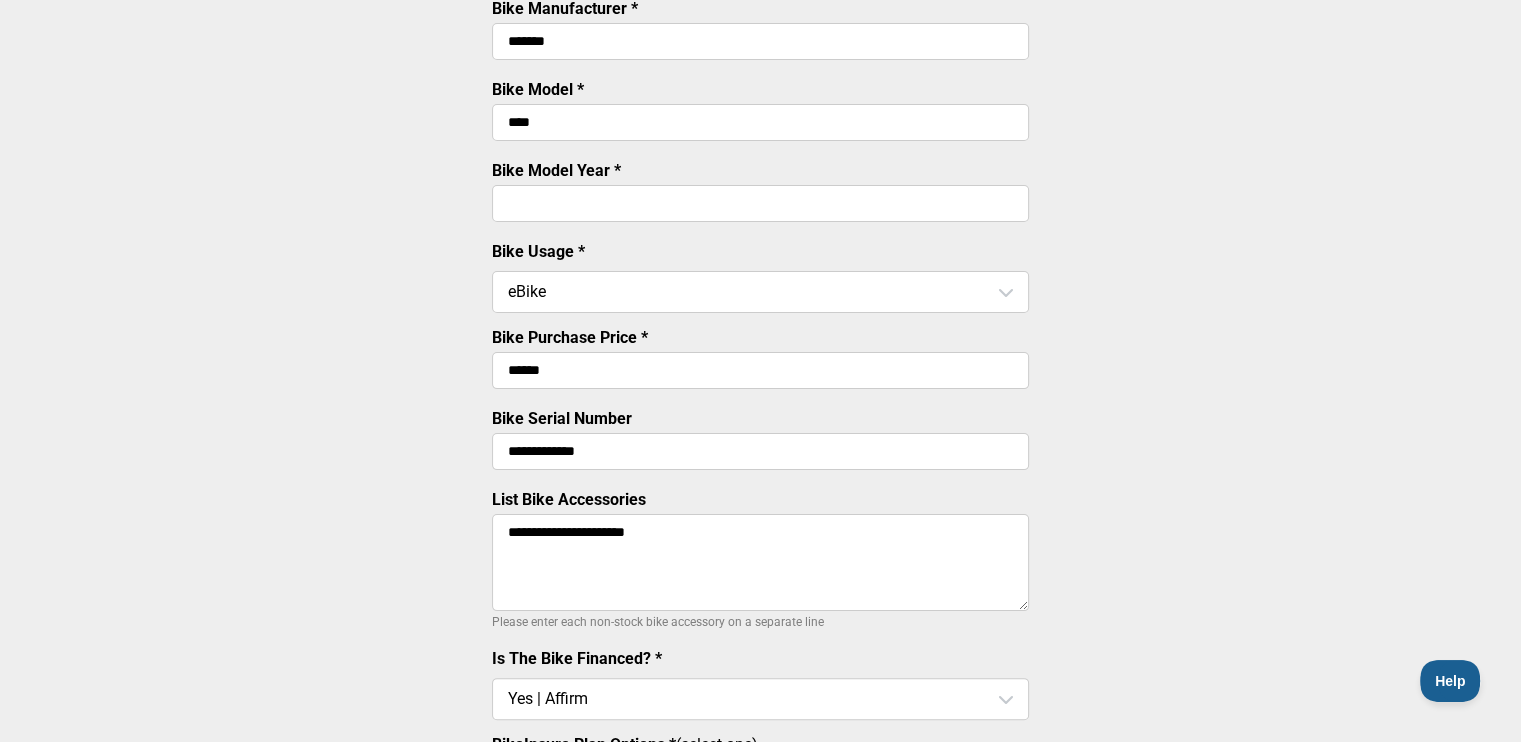 scroll, scrollTop: 0, scrollLeft: 0, axis: both 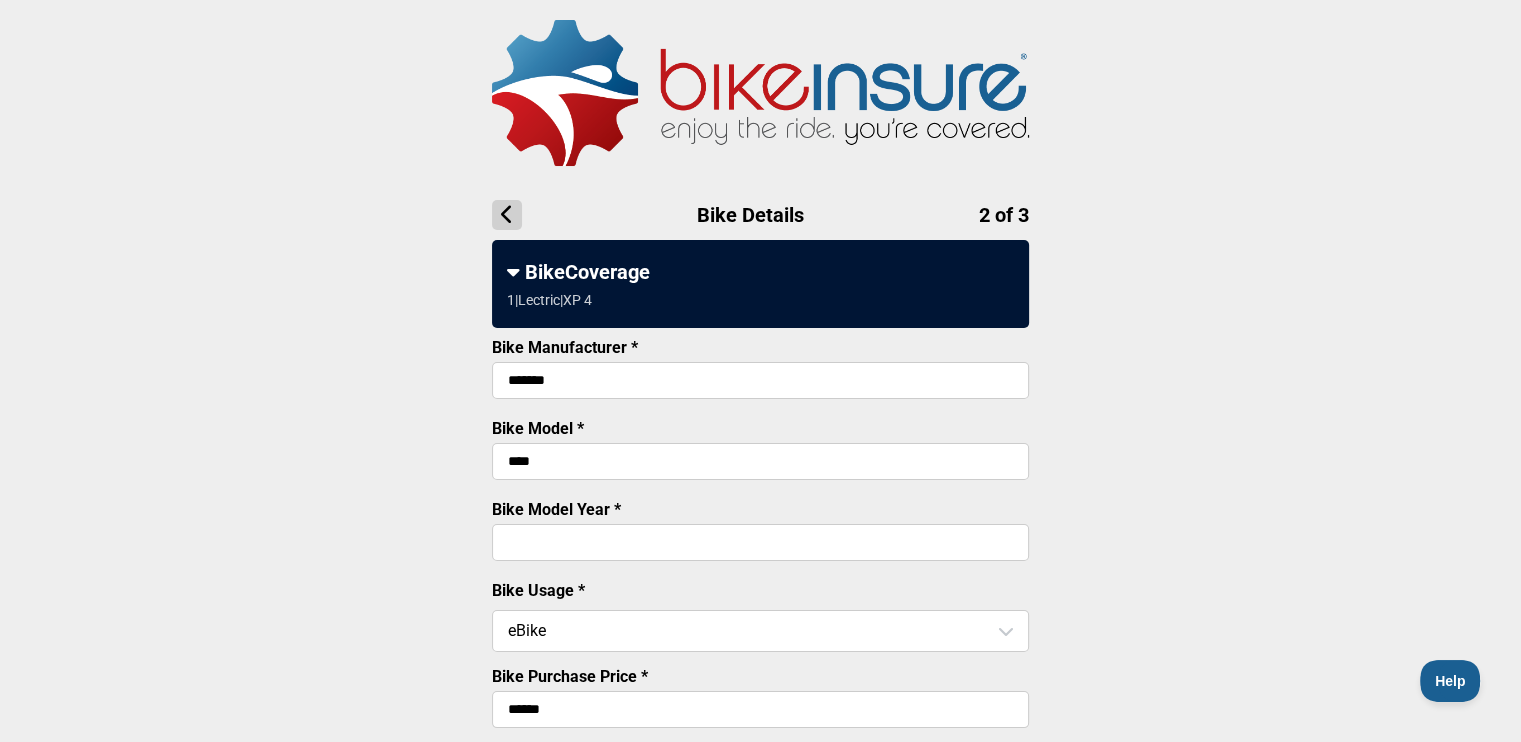 click at bounding box center (507, 215) 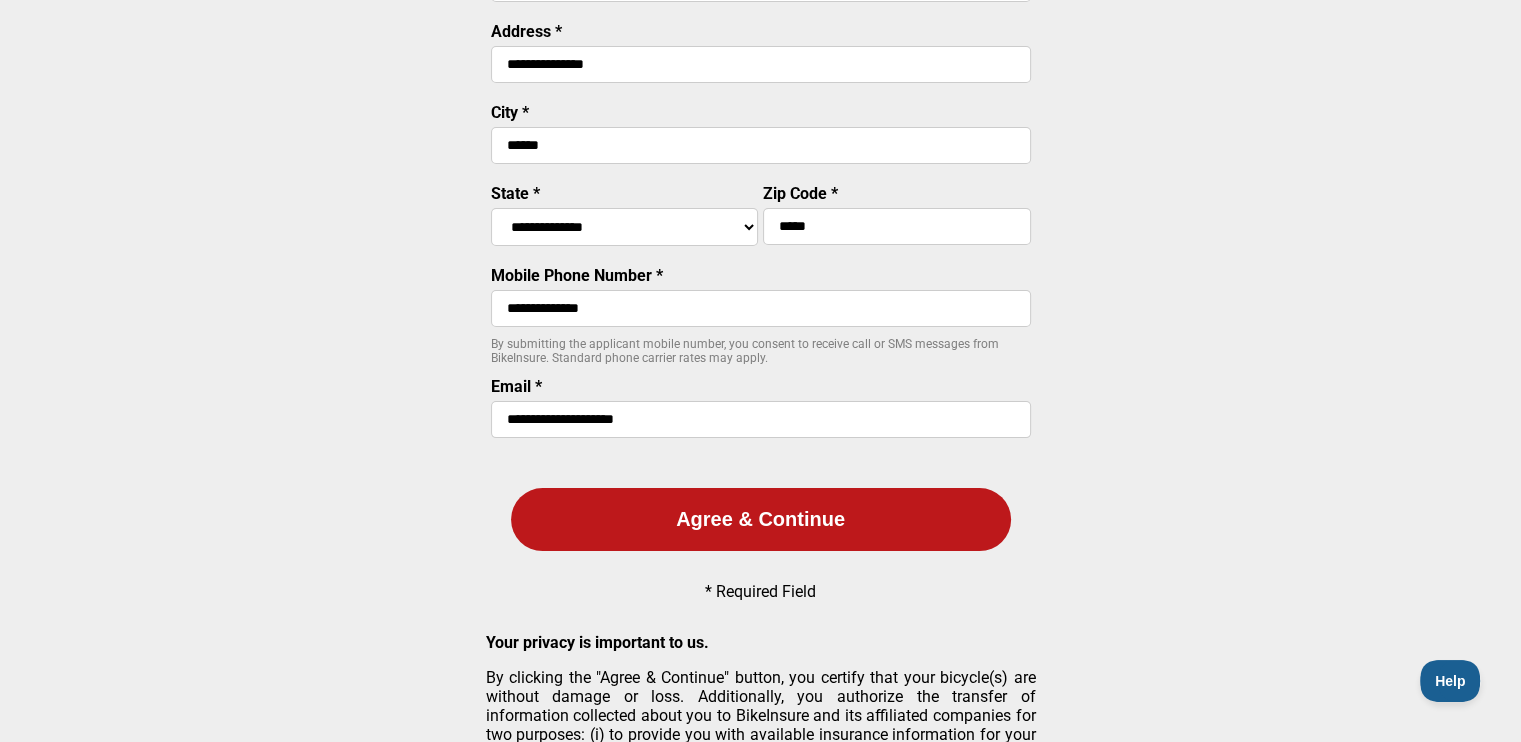 scroll, scrollTop: 300, scrollLeft: 0, axis: vertical 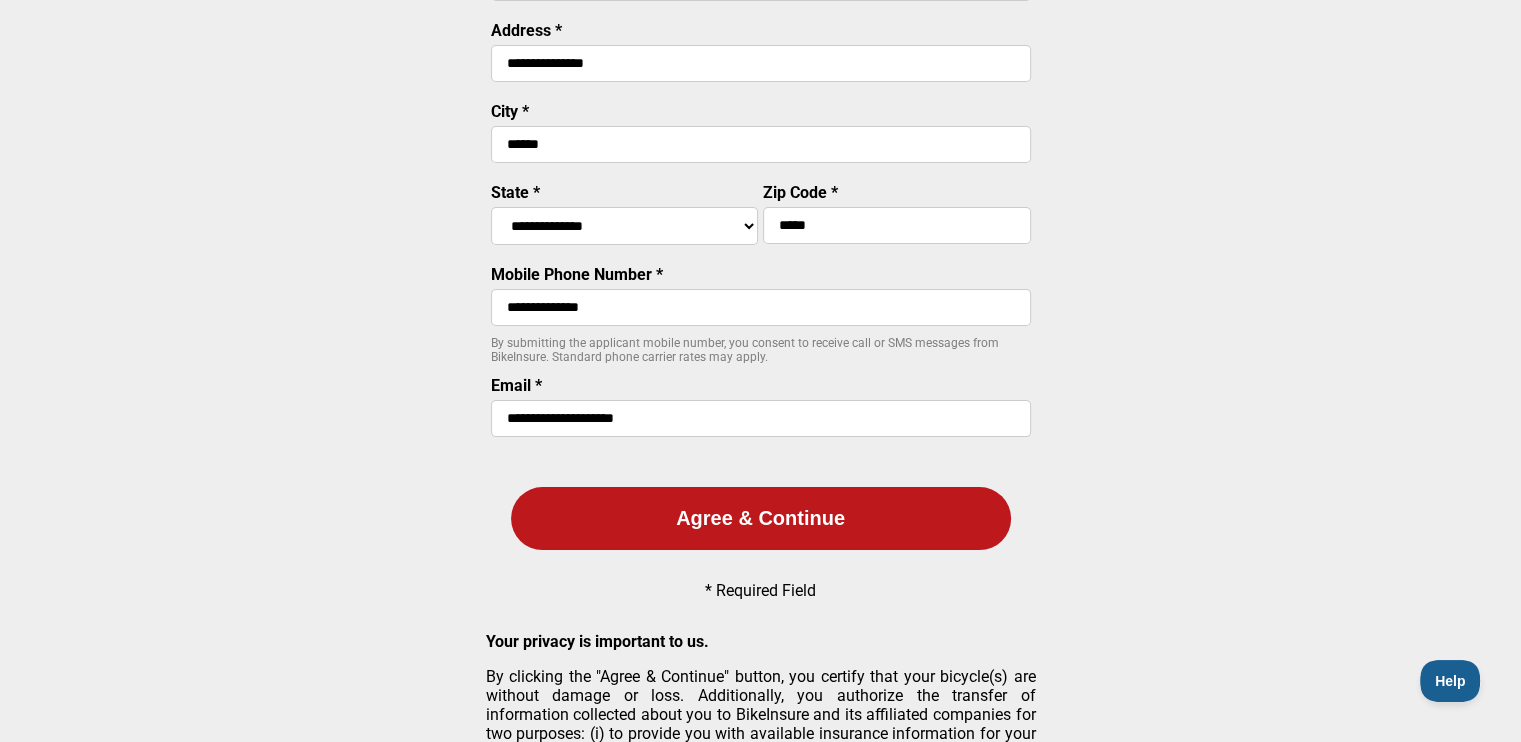 click on "Agree & Continue" at bounding box center [761, 518] 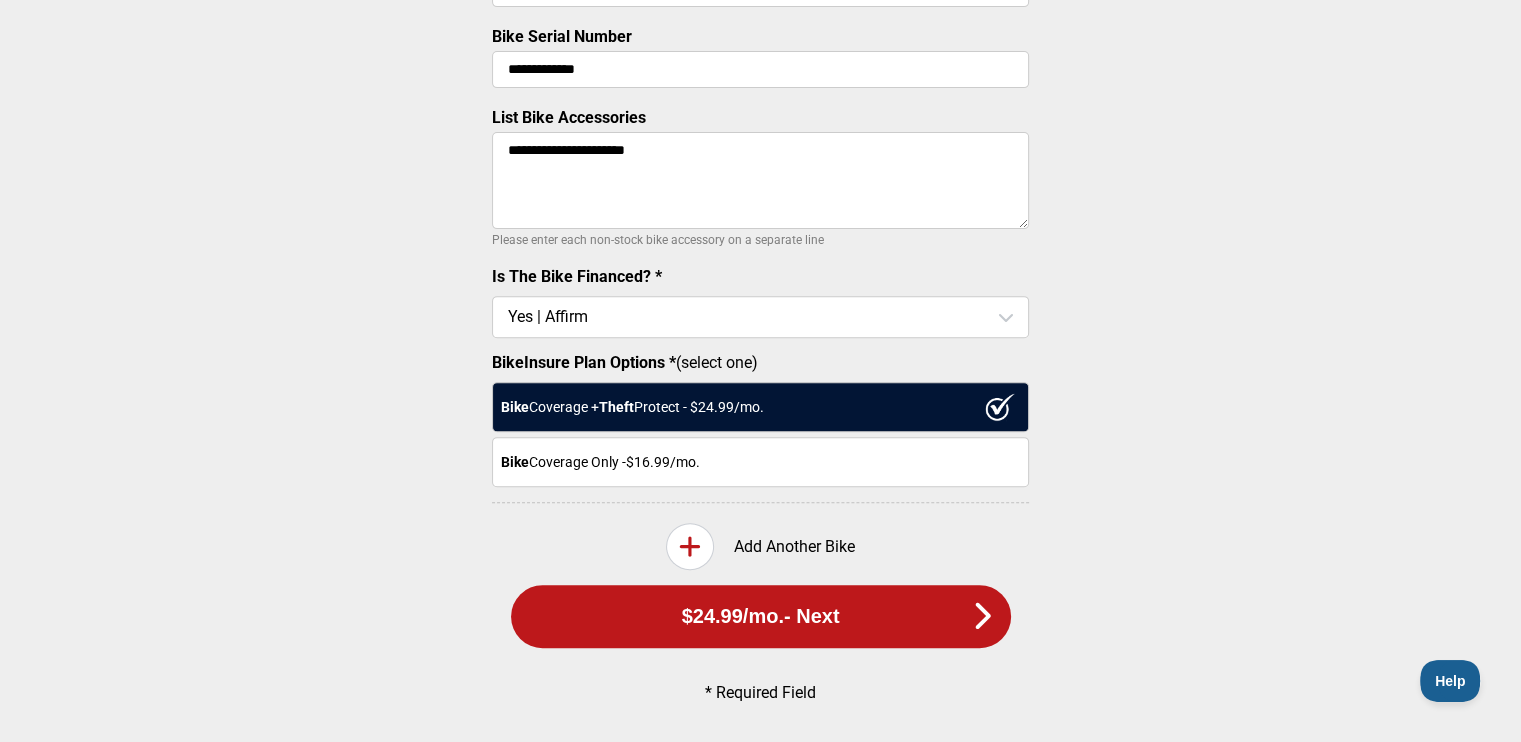 scroll, scrollTop: 739, scrollLeft: 0, axis: vertical 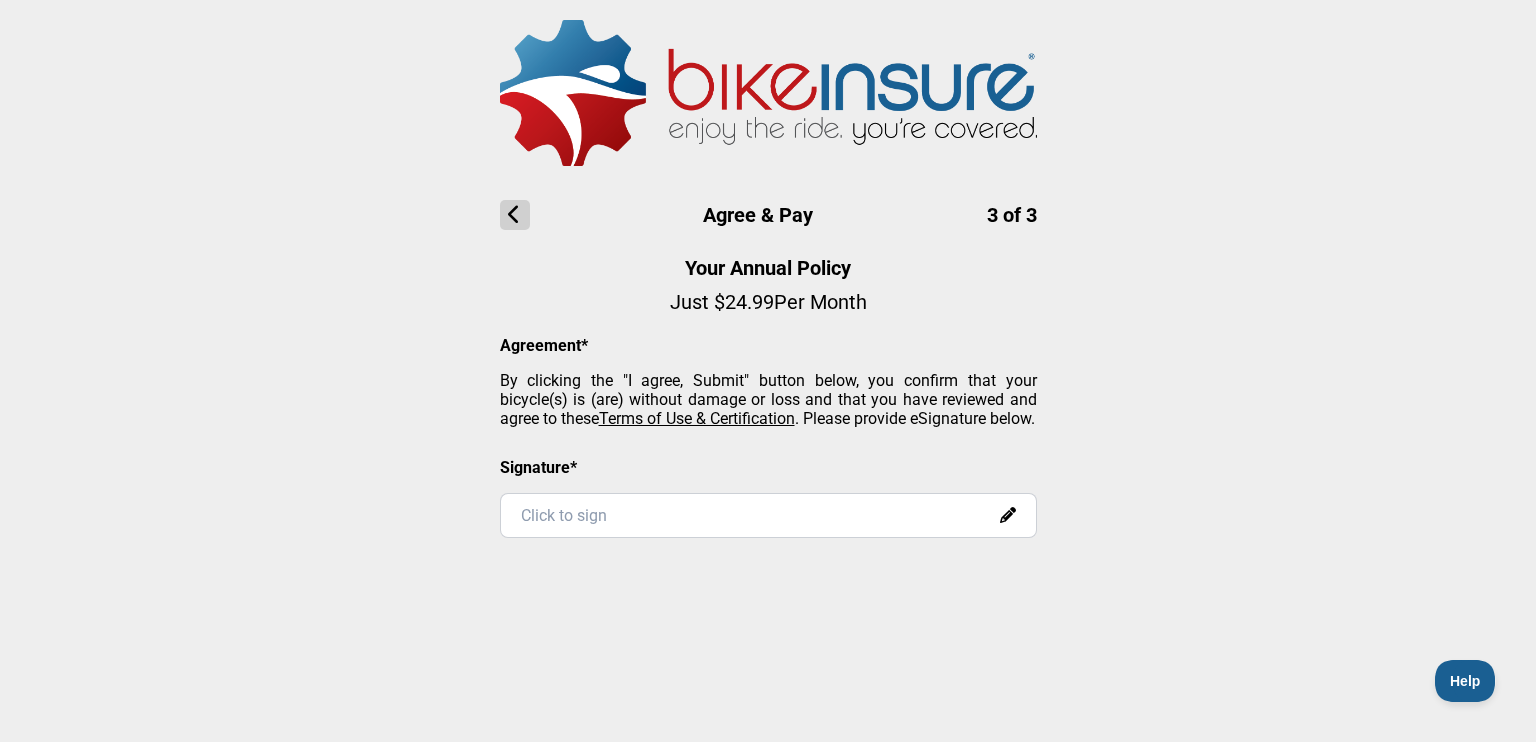 click on "Terms of Use & Certification" at bounding box center [697, 418] 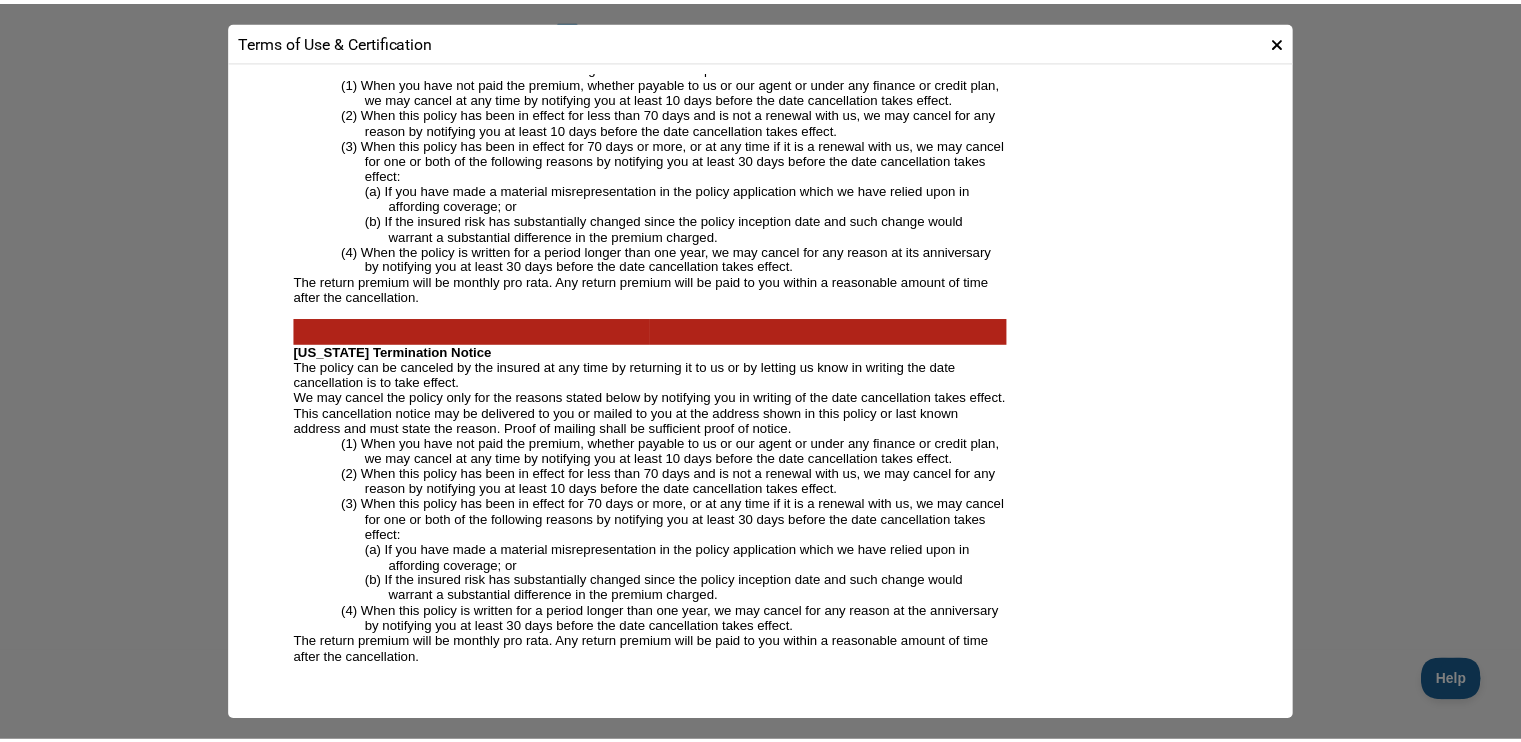 scroll, scrollTop: 3774, scrollLeft: 0, axis: vertical 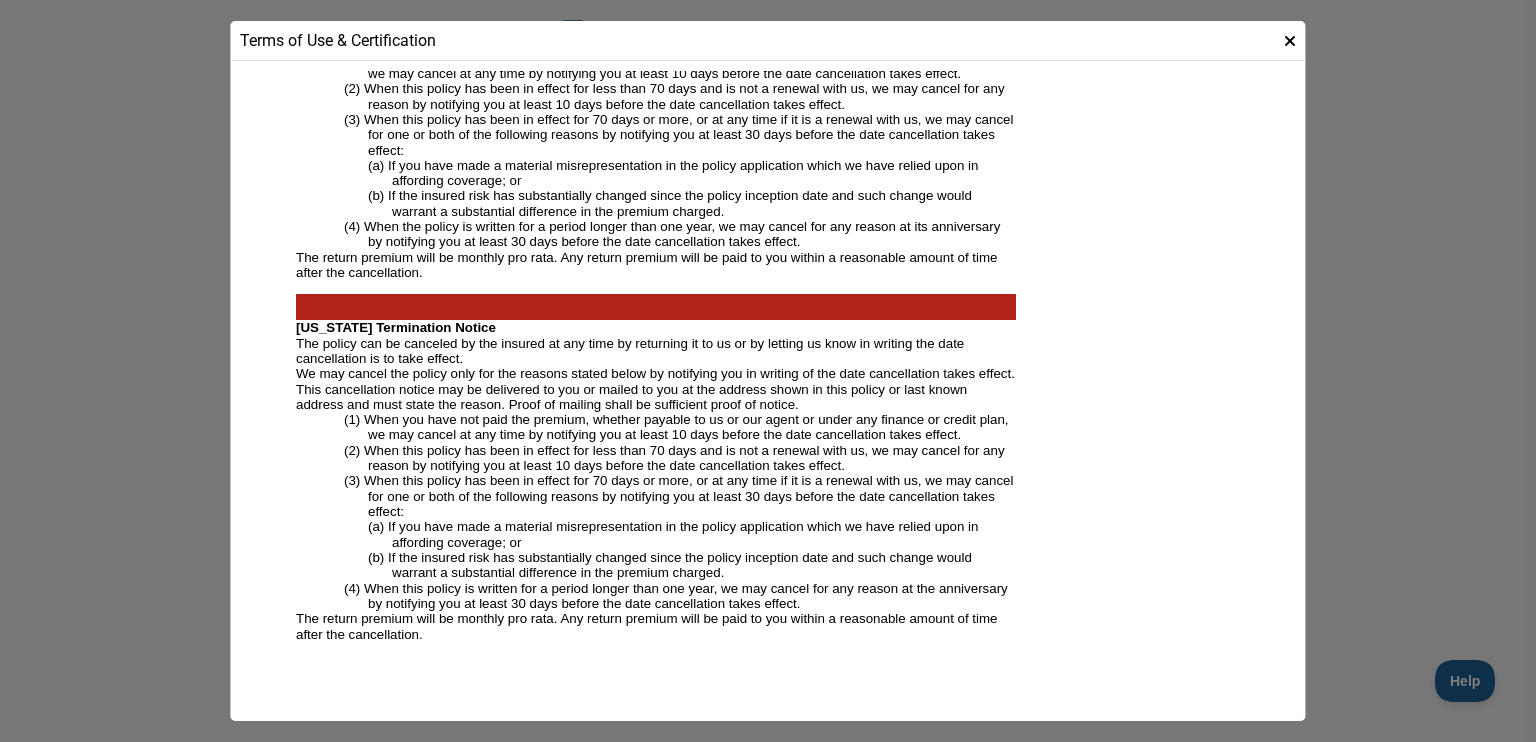 click at bounding box center [768, 371] 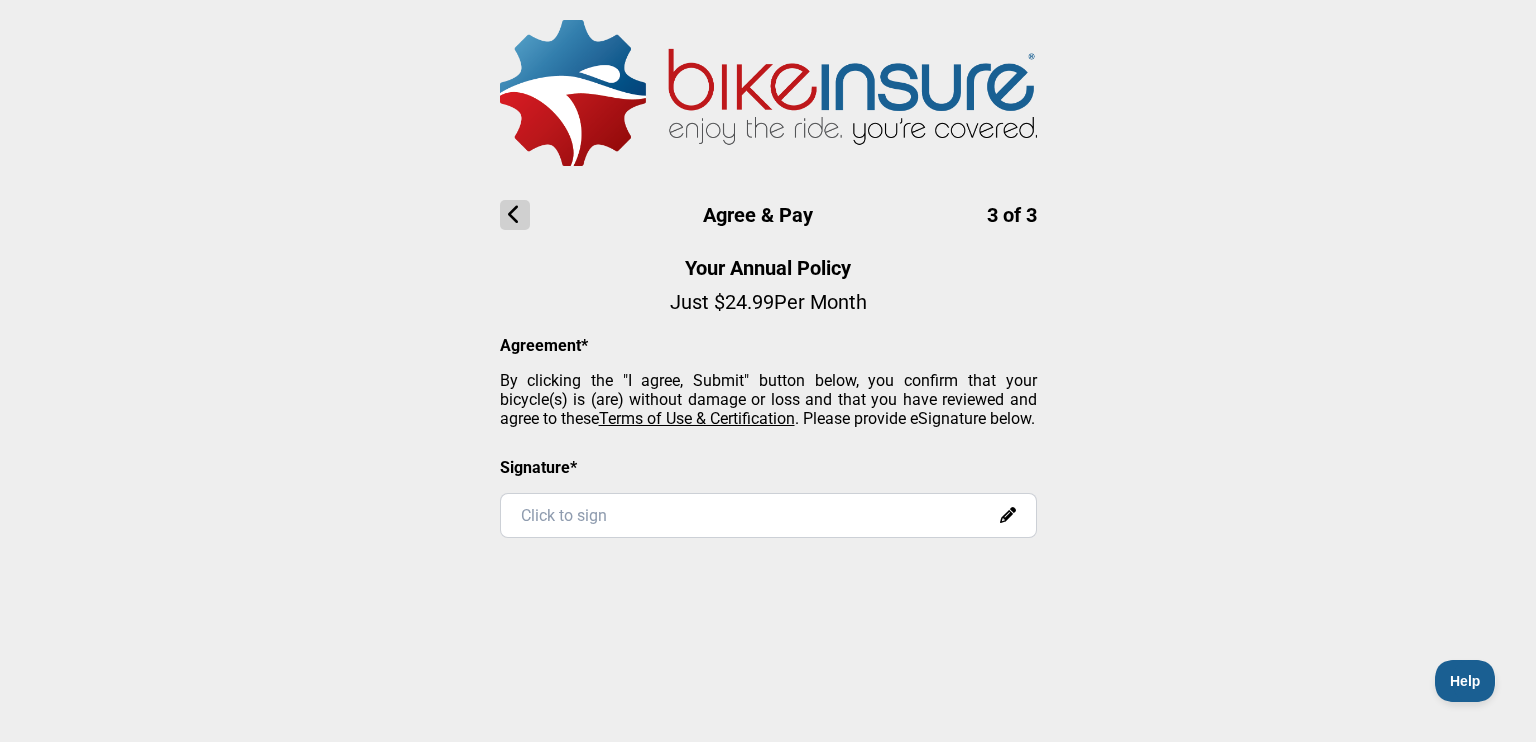 click at bounding box center (515, 215) 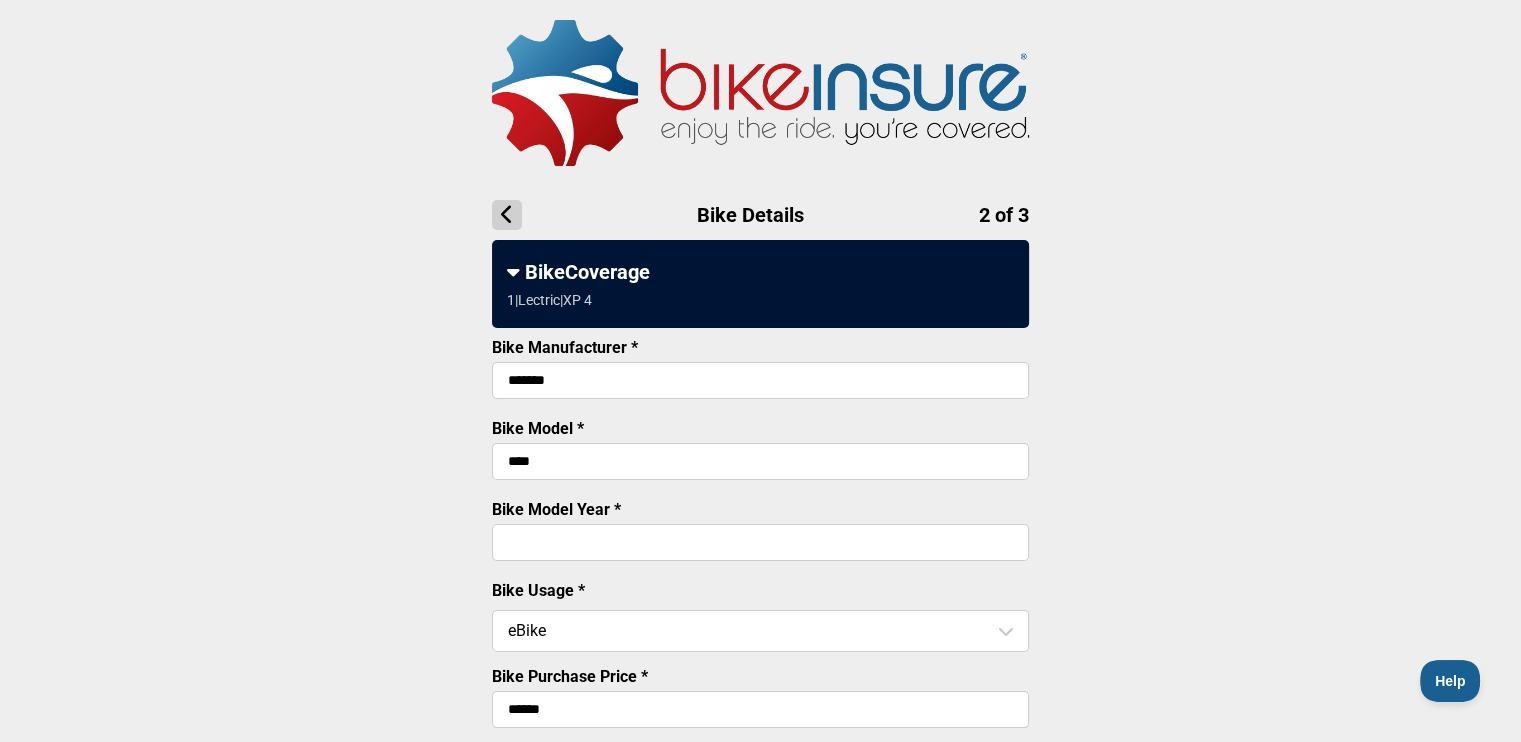 click at bounding box center [507, 215] 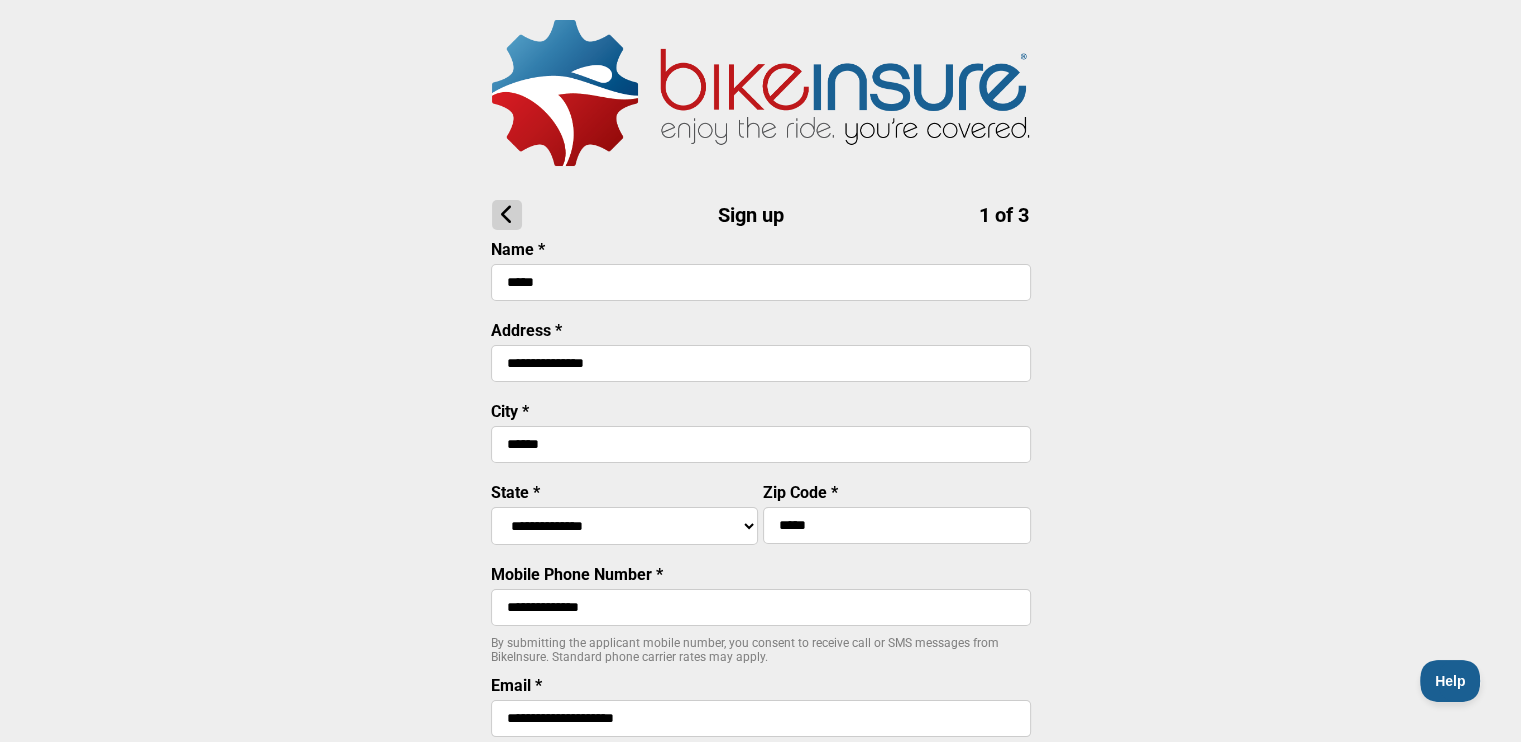 click at bounding box center (507, 215) 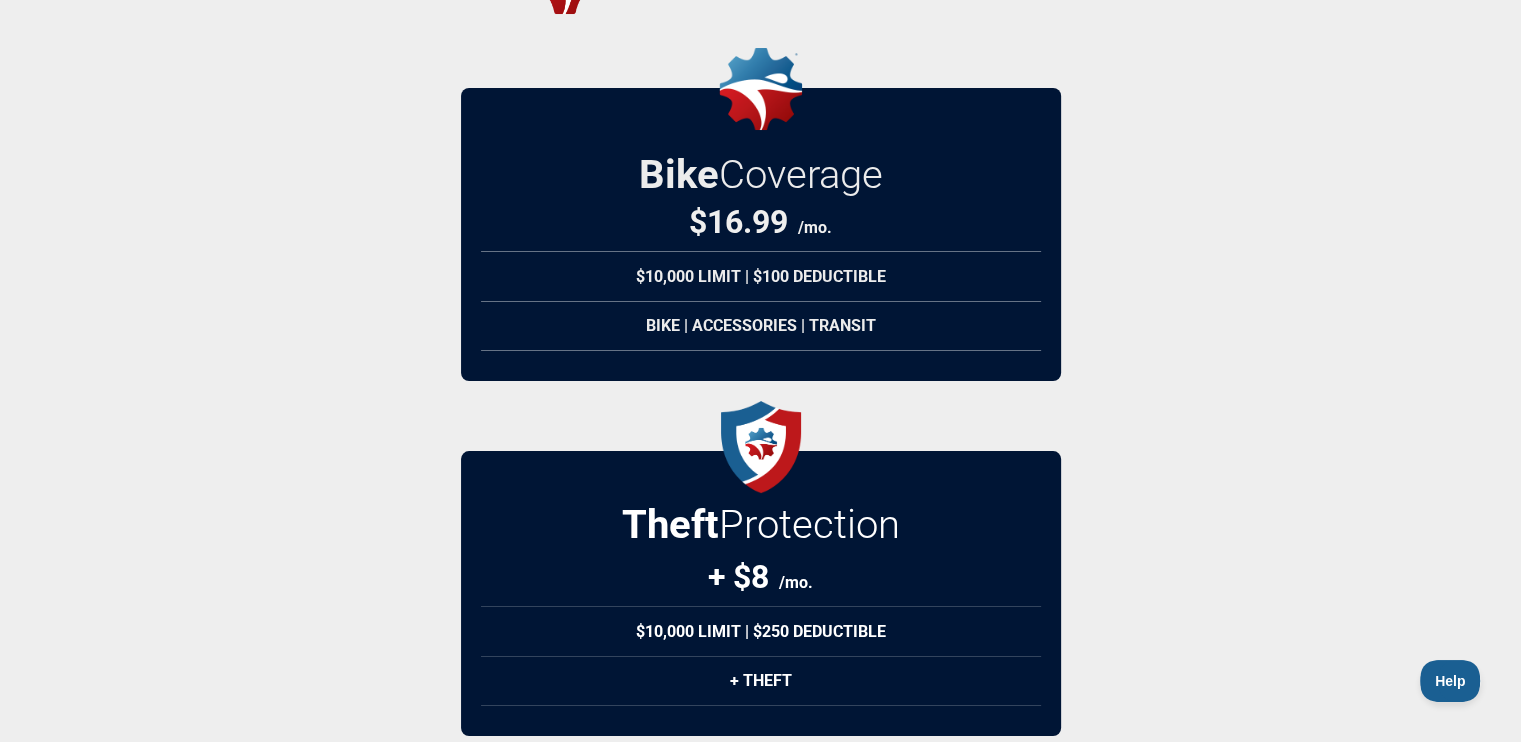 scroll, scrollTop: 363, scrollLeft: 0, axis: vertical 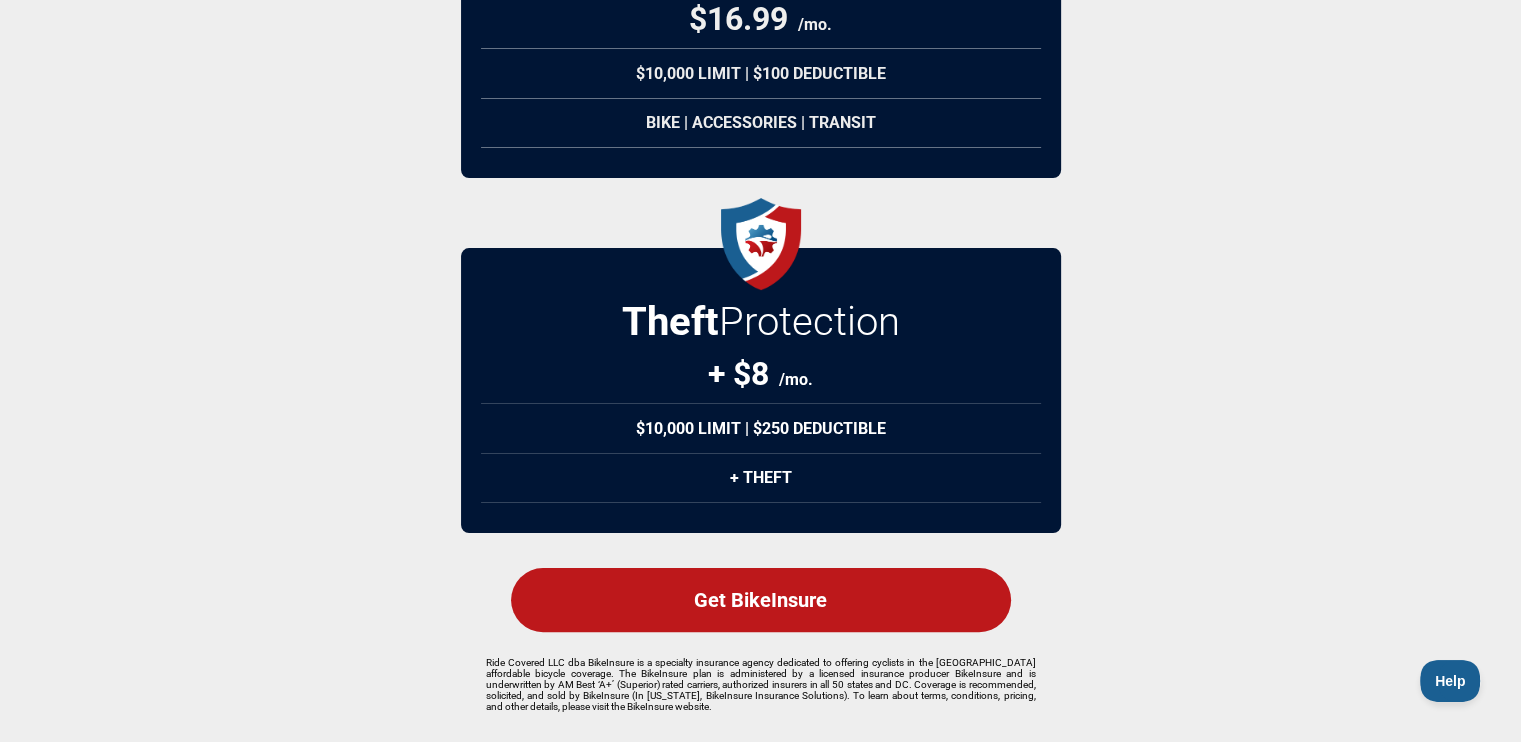 click on "Get BikeInsure" at bounding box center [761, 600] 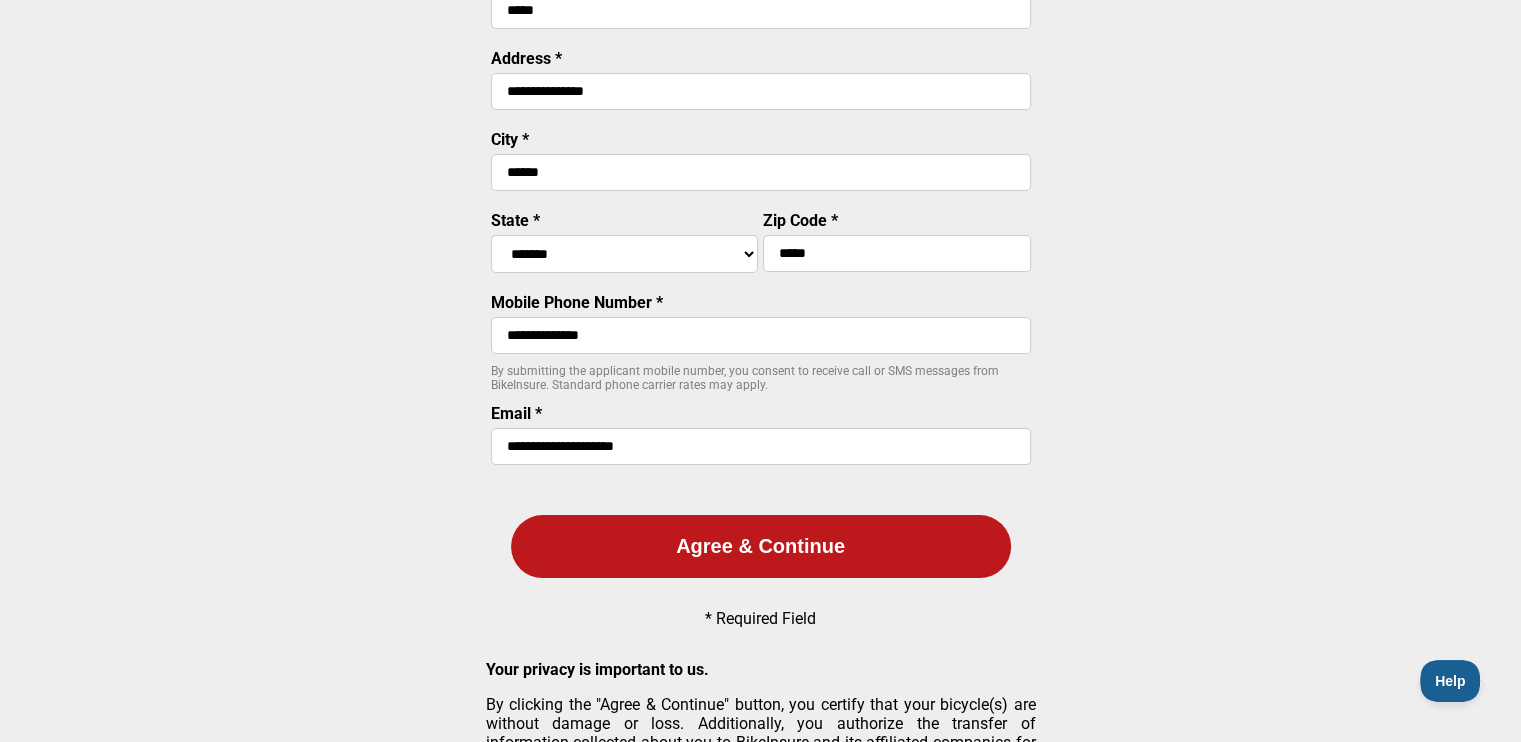 scroll, scrollTop: 263, scrollLeft: 0, axis: vertical 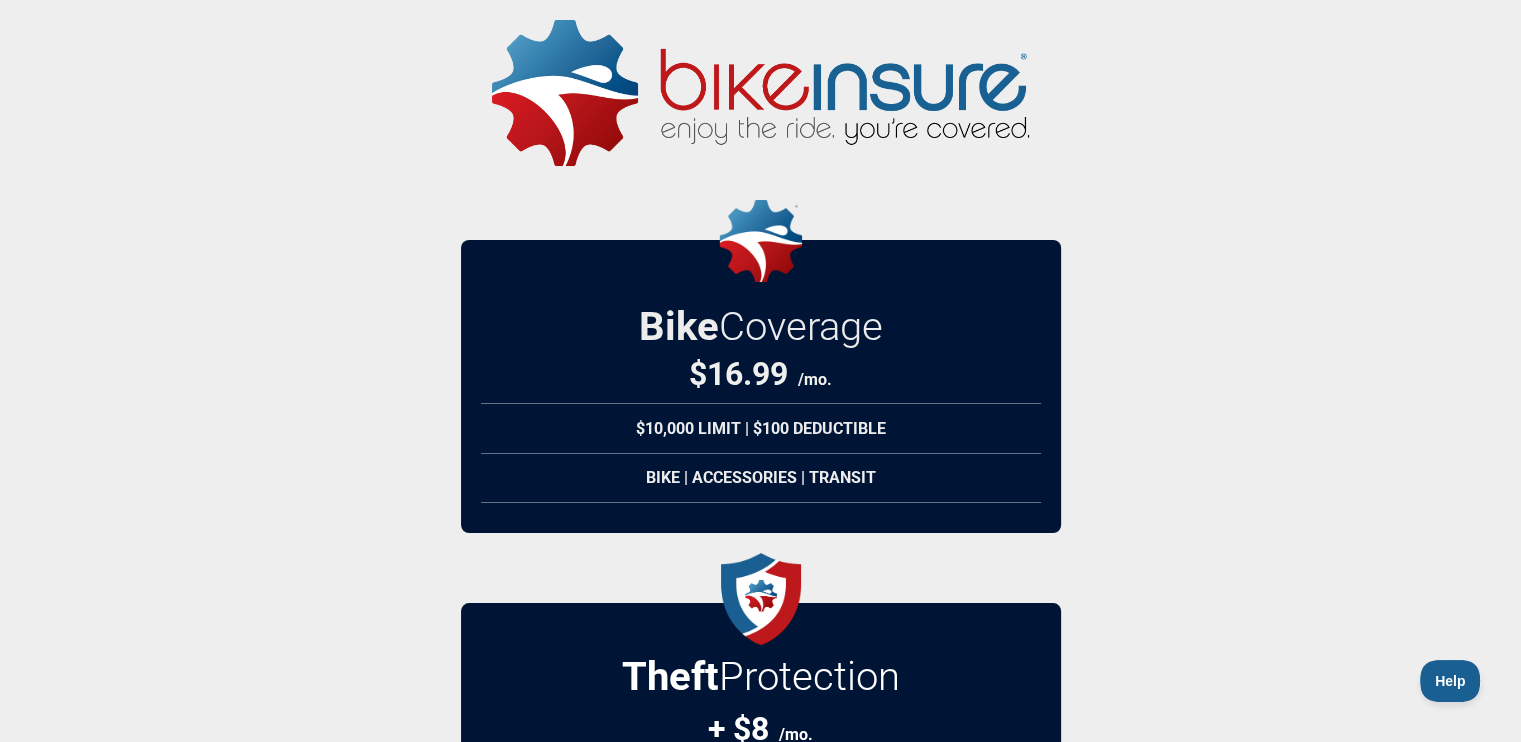 select on "****" 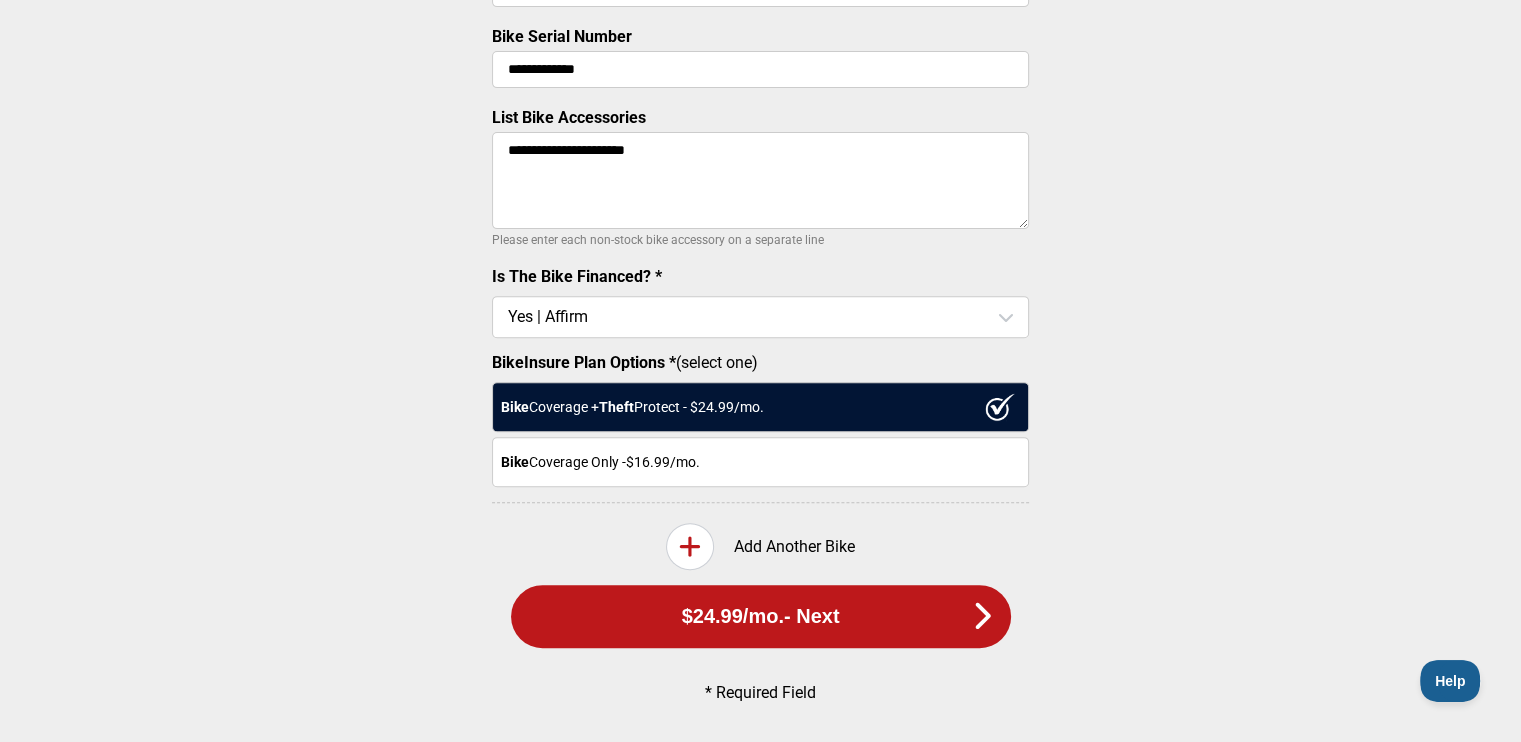 scroll, scrollTop: 300, scrollLeft: 0, axis: vertical 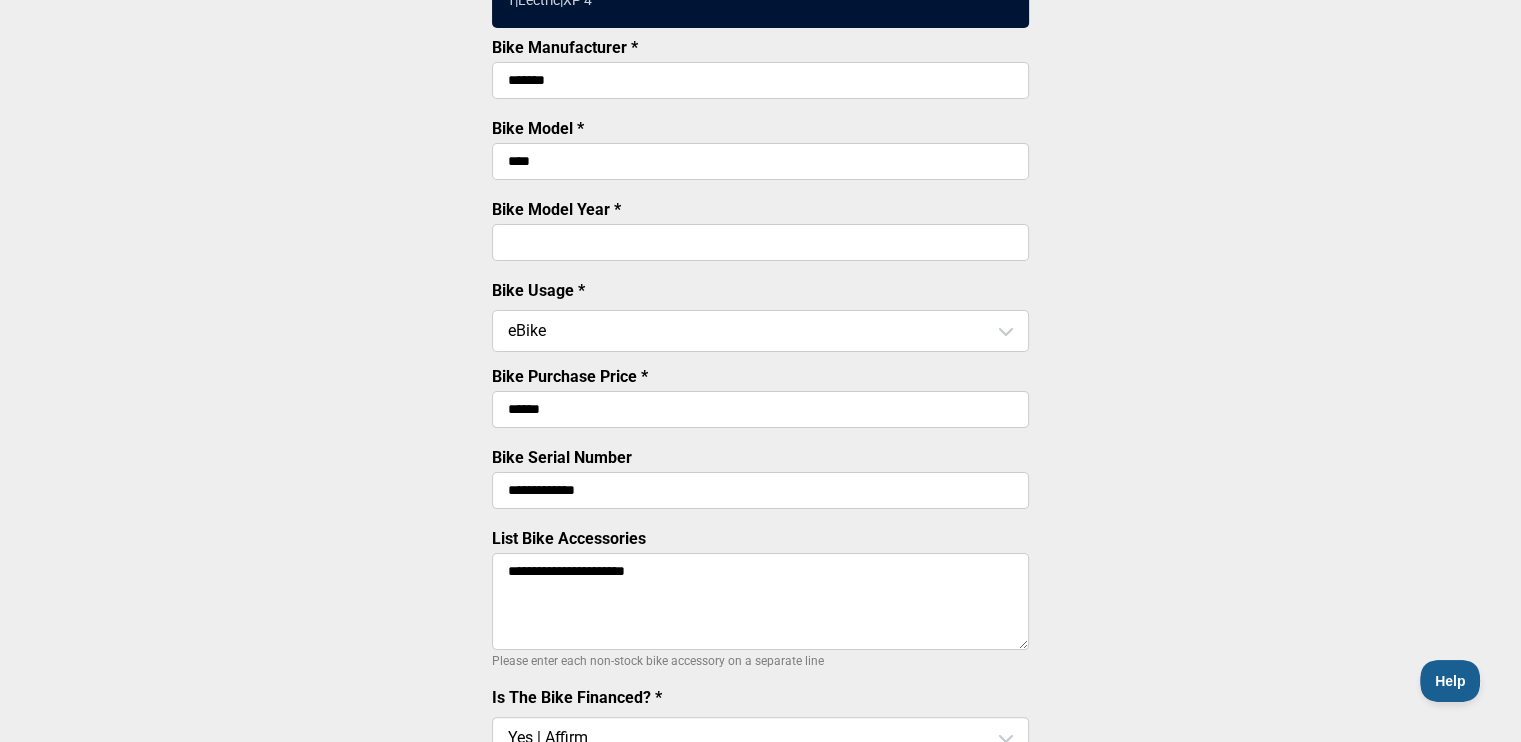 select on "****" 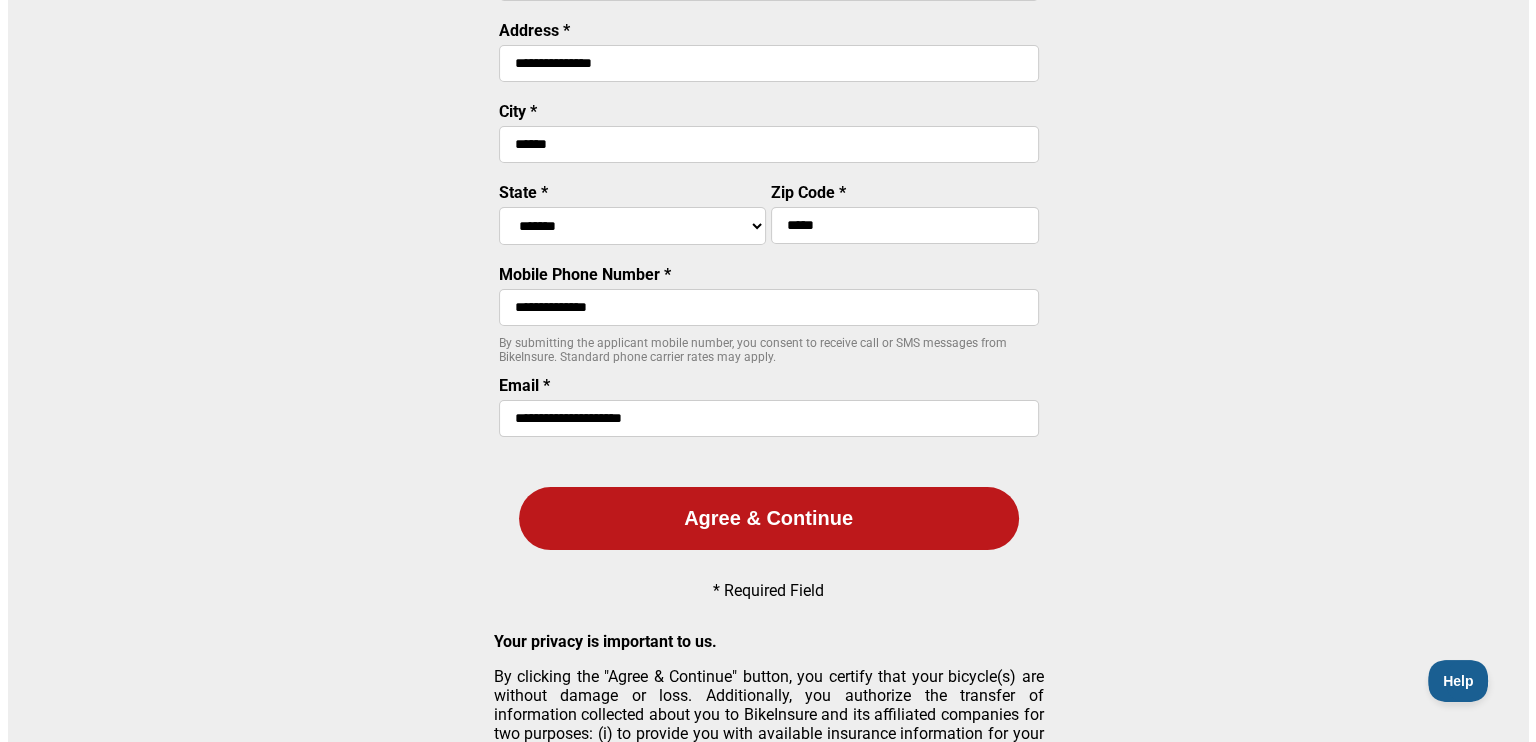 scroll, scrollTop: 0, scrollLeft: 0, axis: both 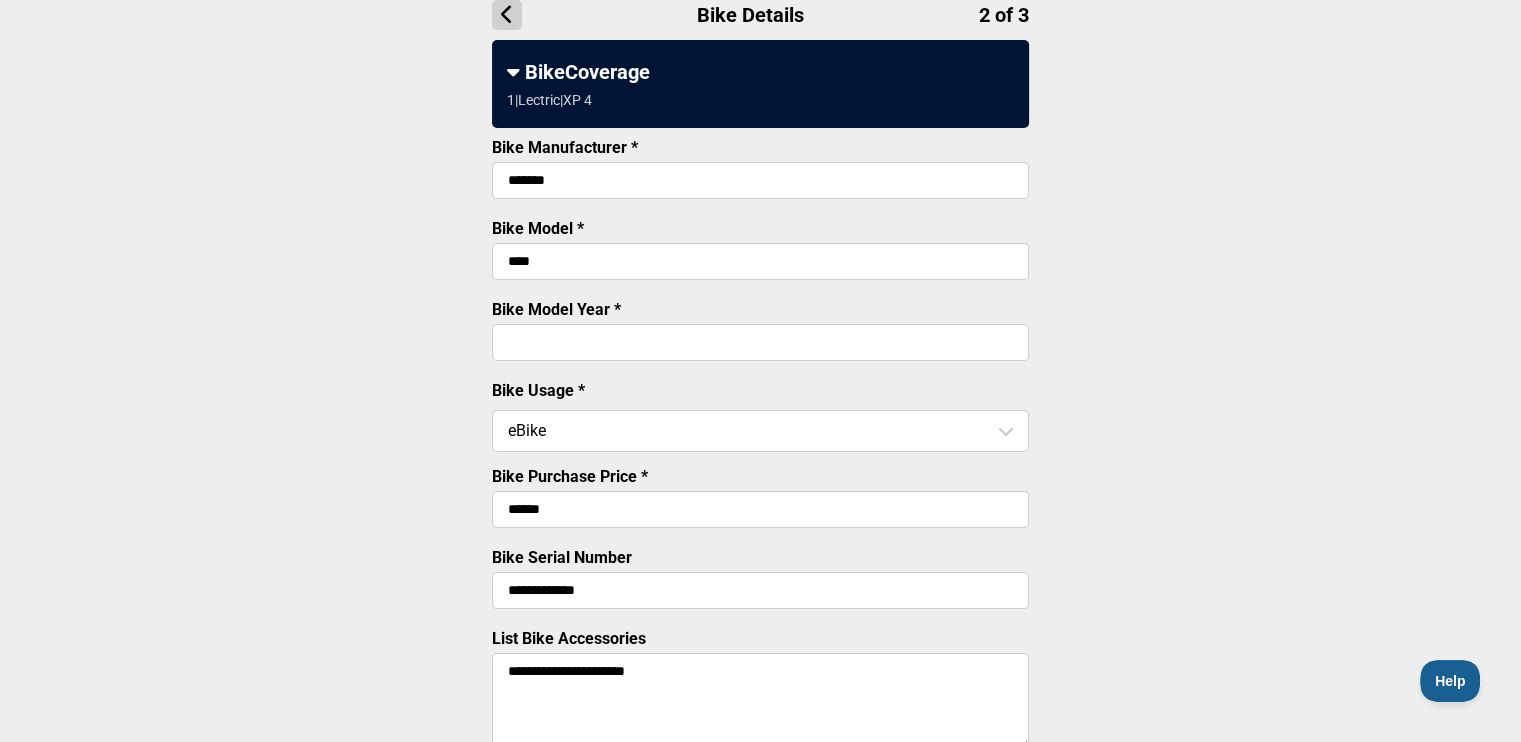 select on "****" 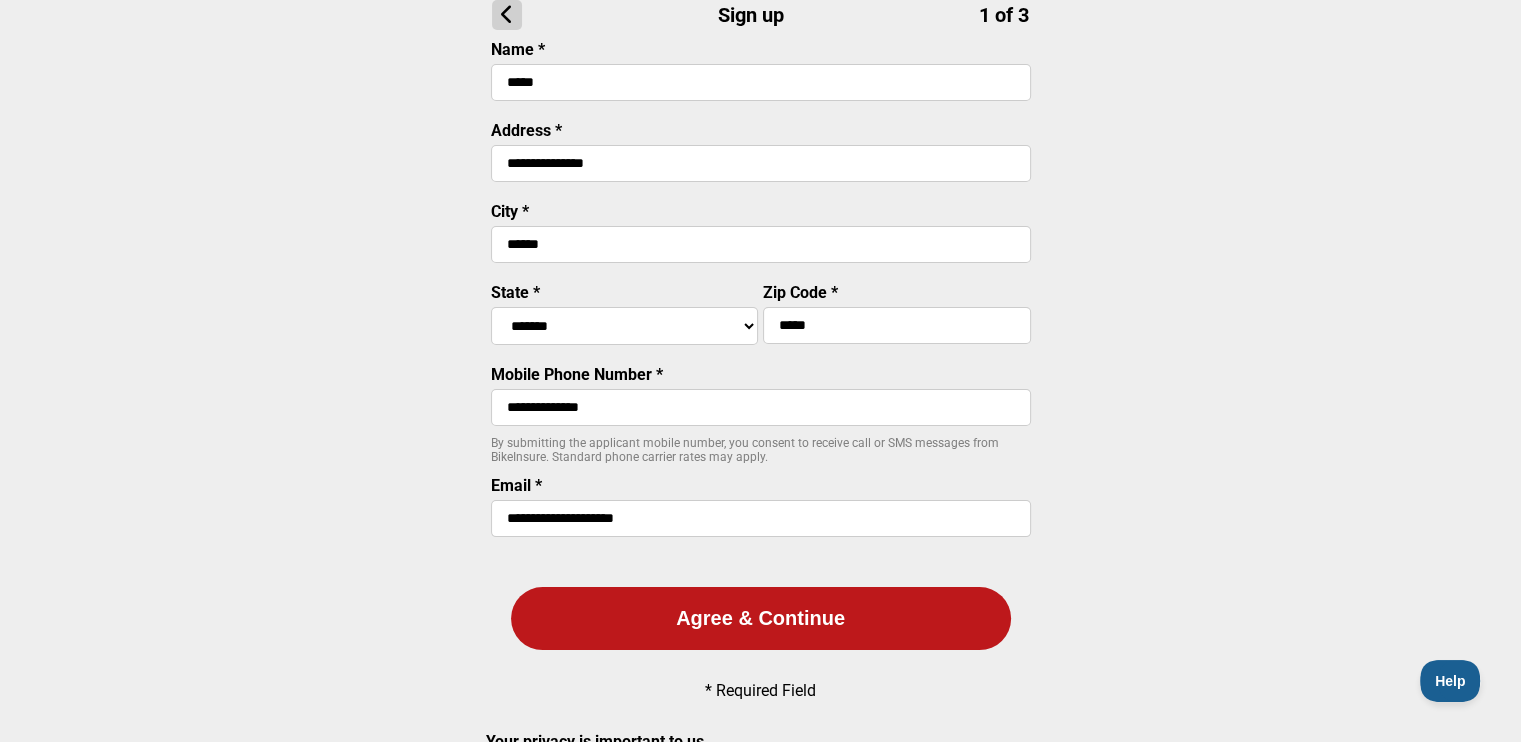 scroll, scrollTop: 0, scrollLeft: 0, axis: both 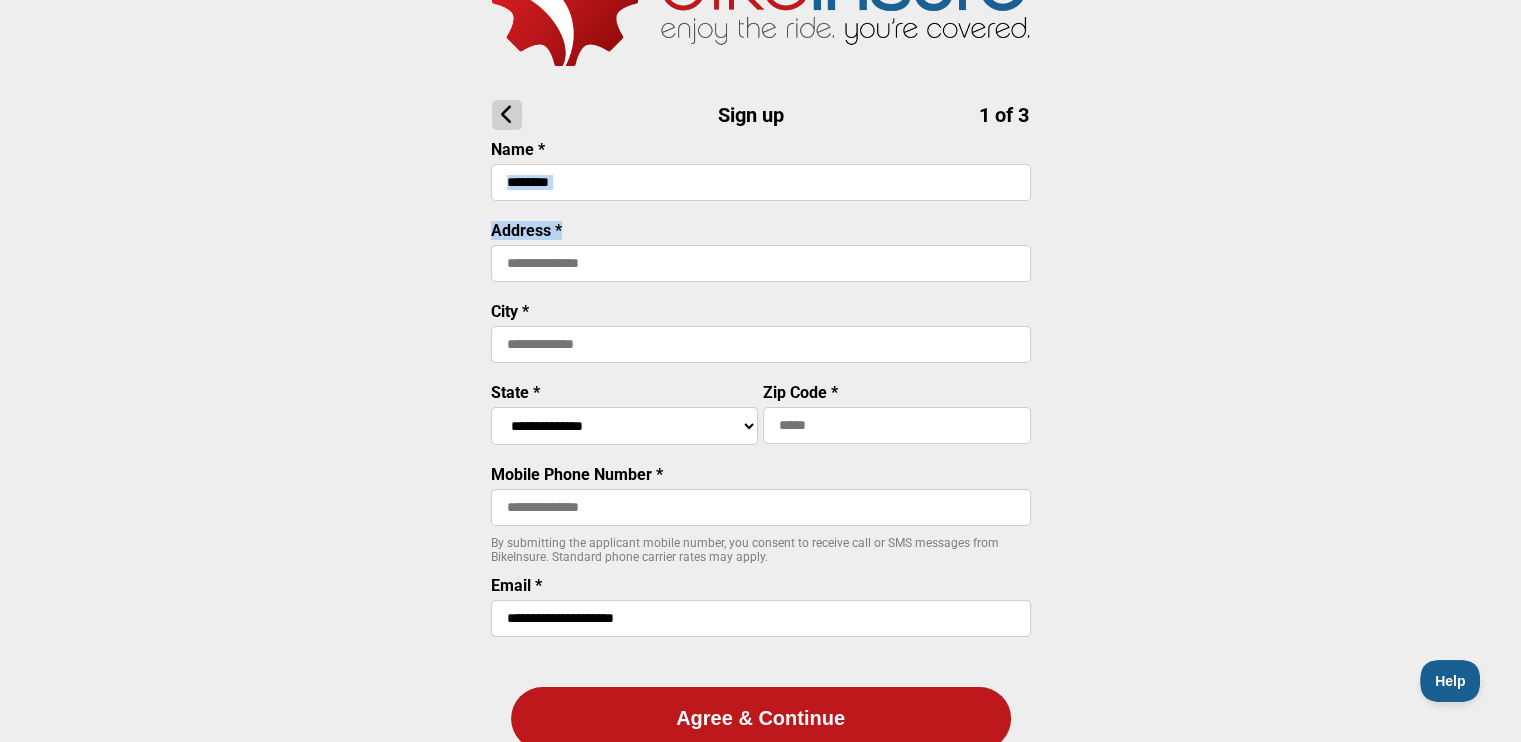 click on "**********" at bounding box center (761, 398) 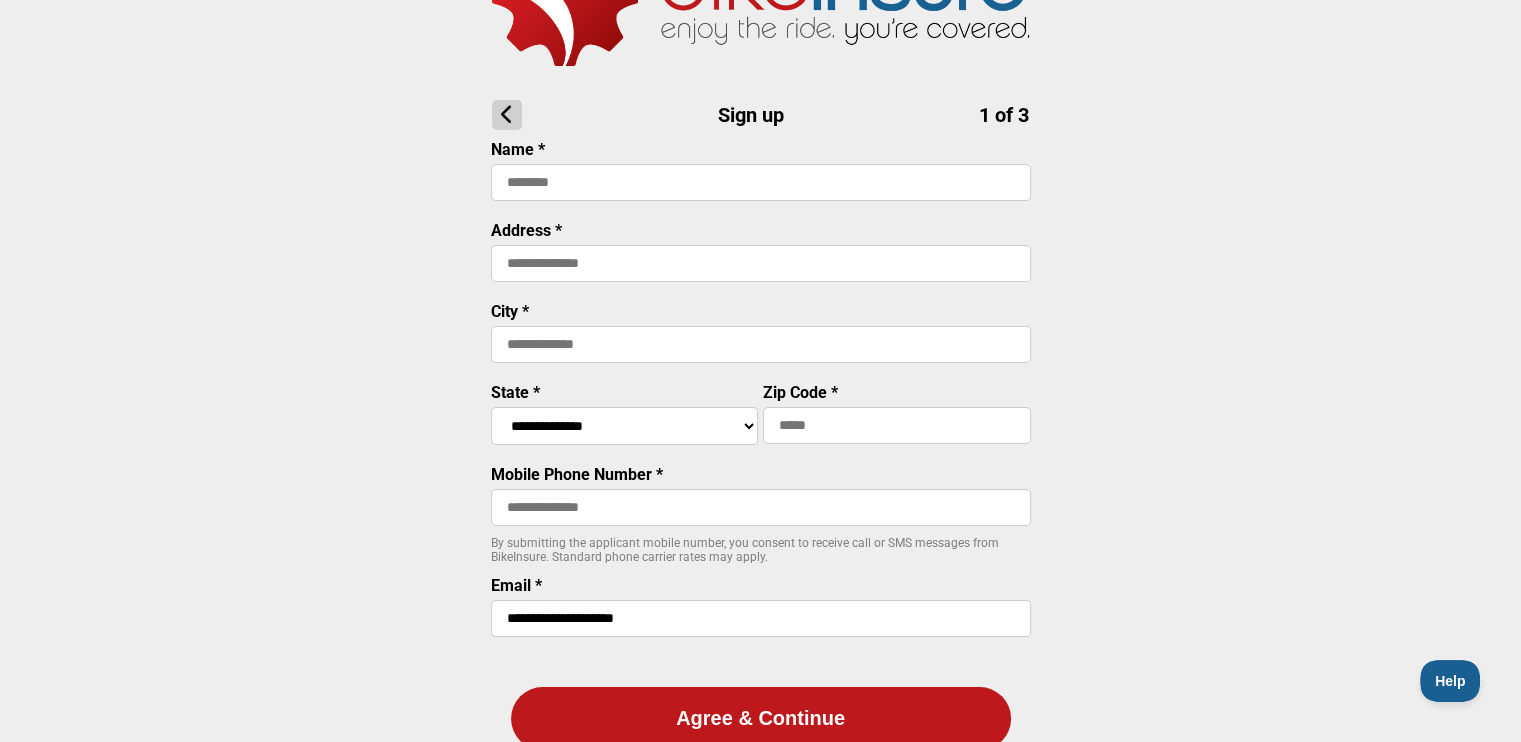 click at bounding box center [761, 182] 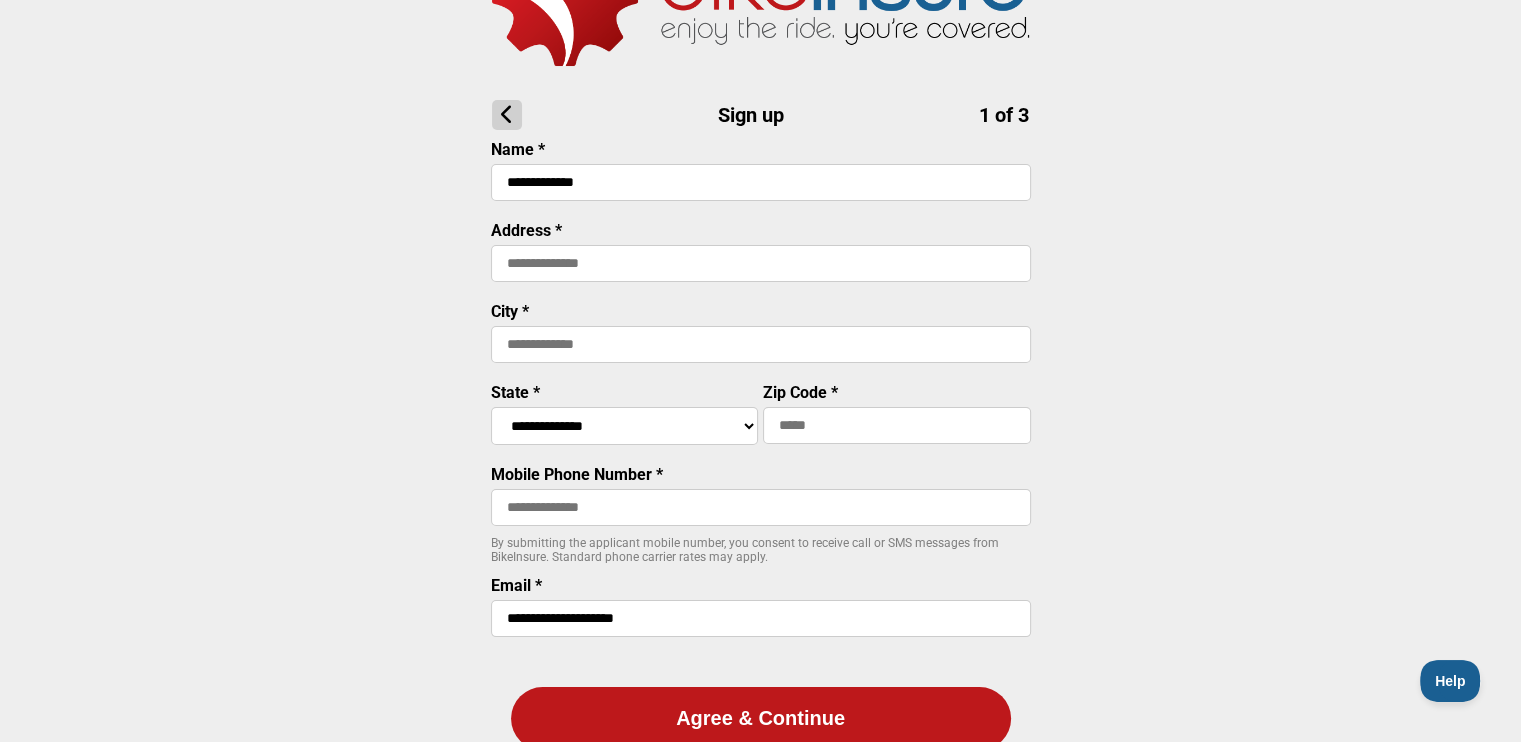 type on "**********" 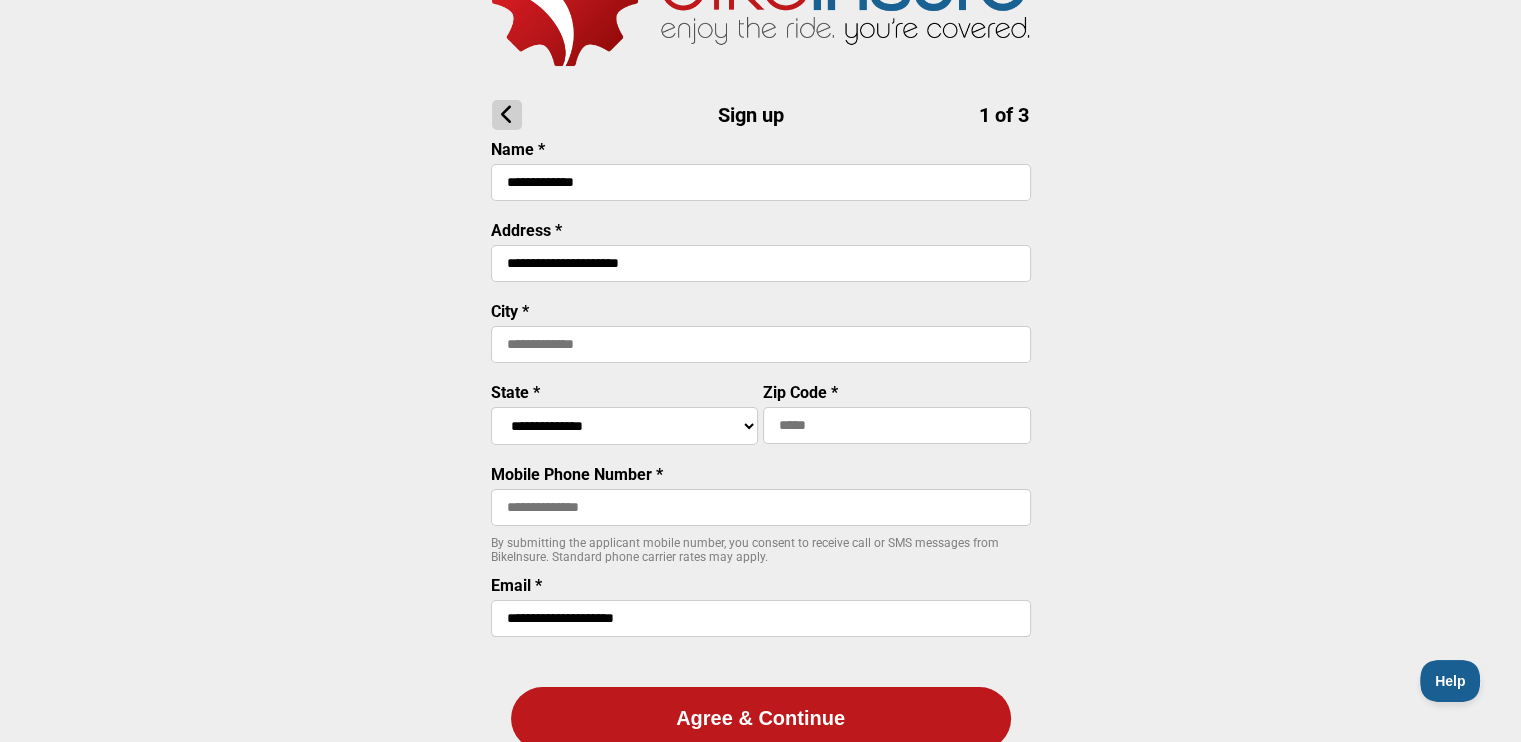 type on "**********" 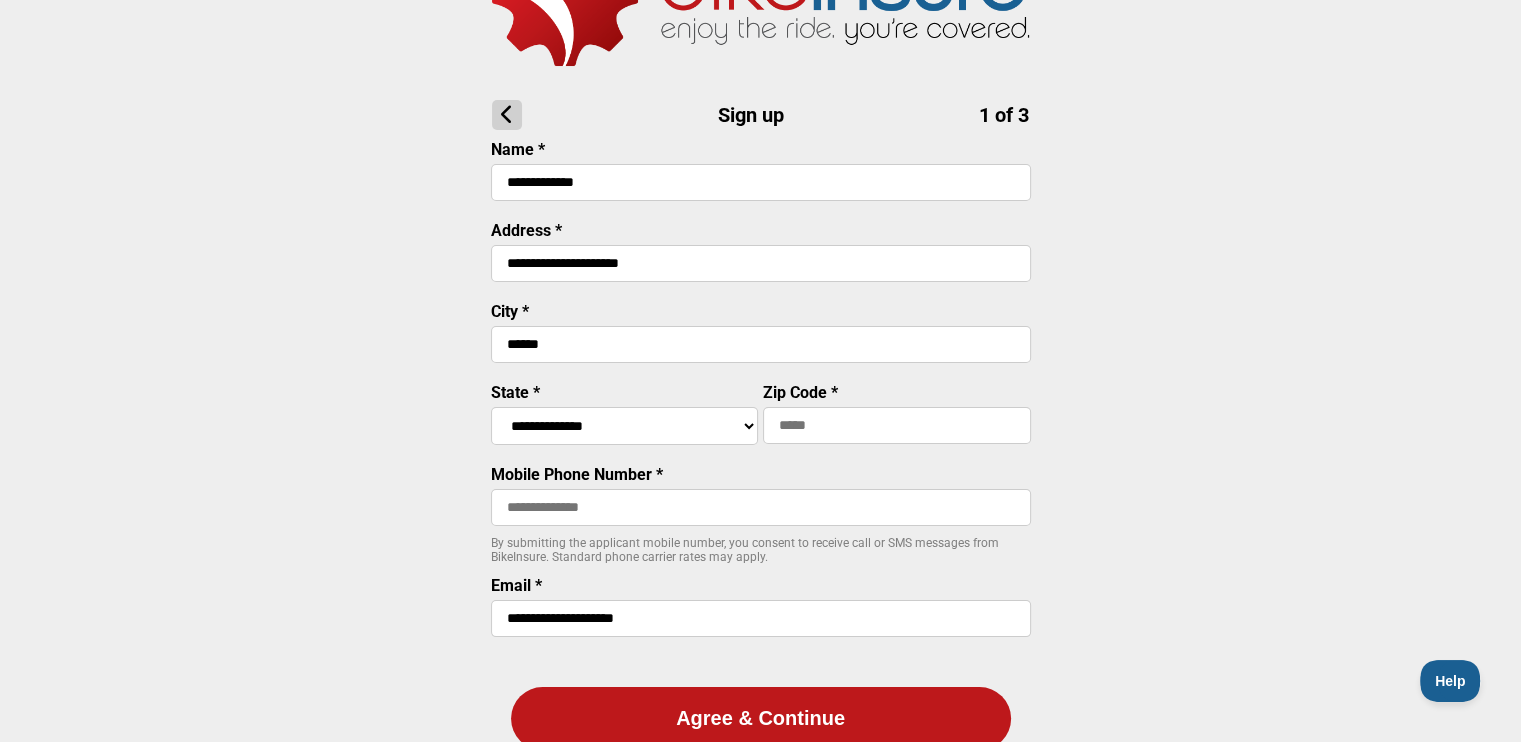 type on "******" 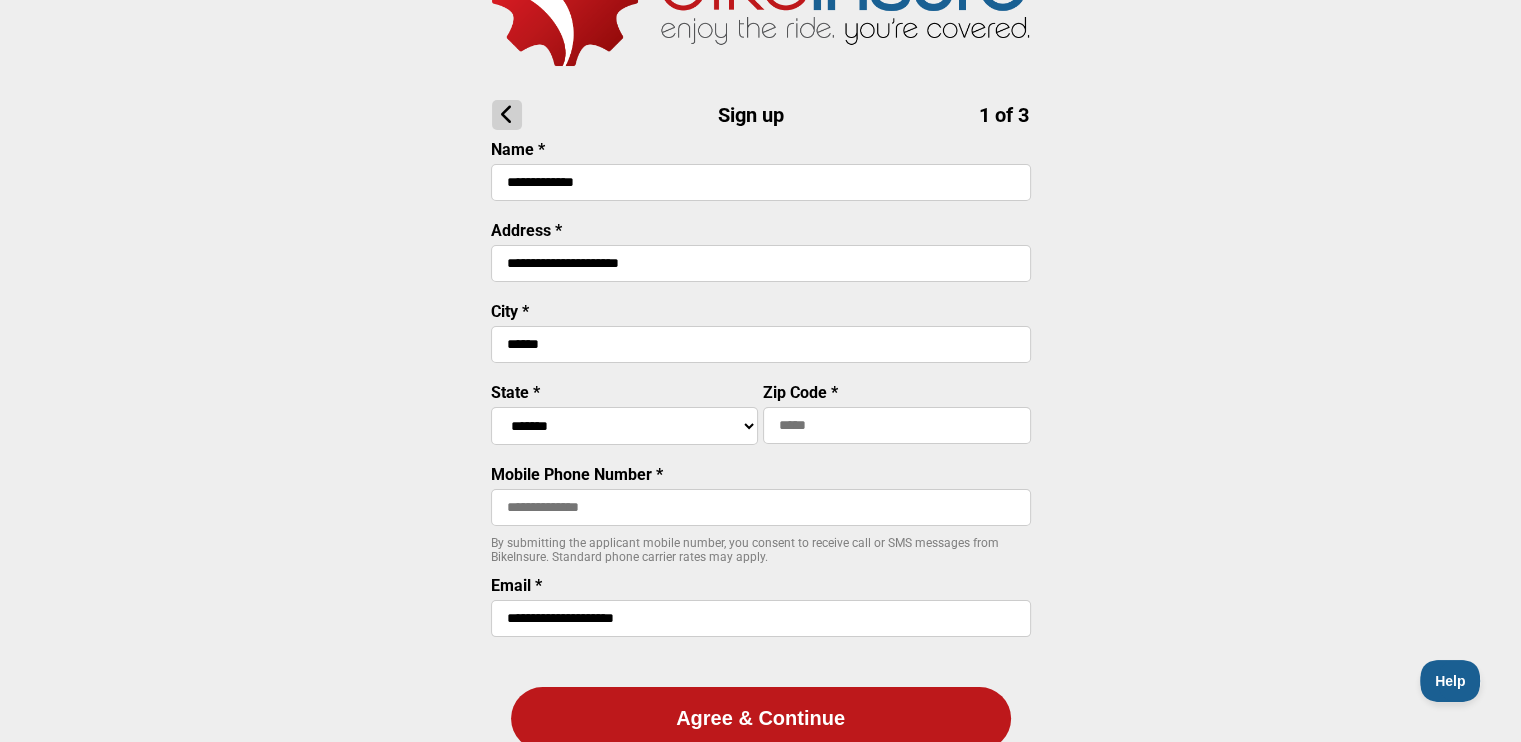 click on "Zip Code *" at bounding box center (897, 416) 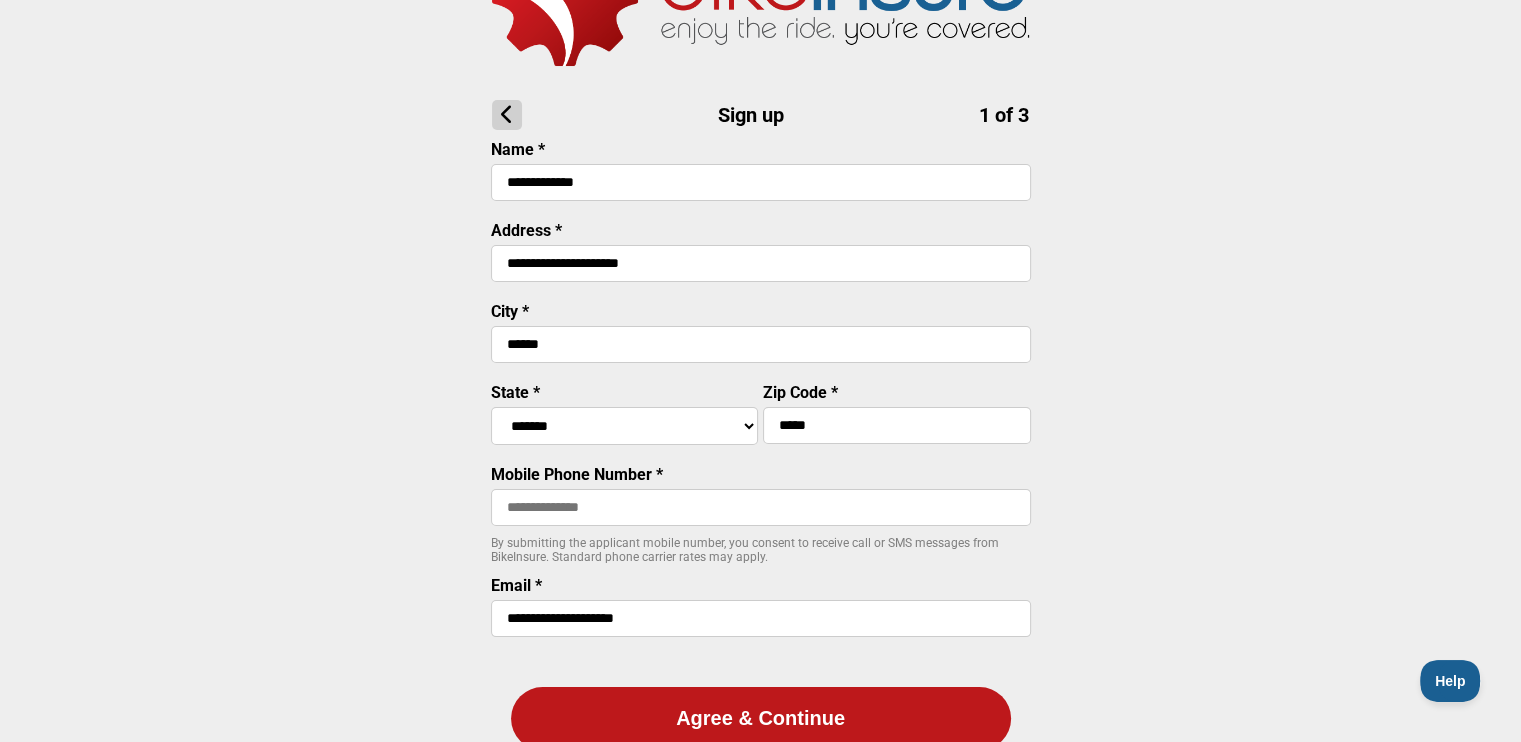 type on "*****" 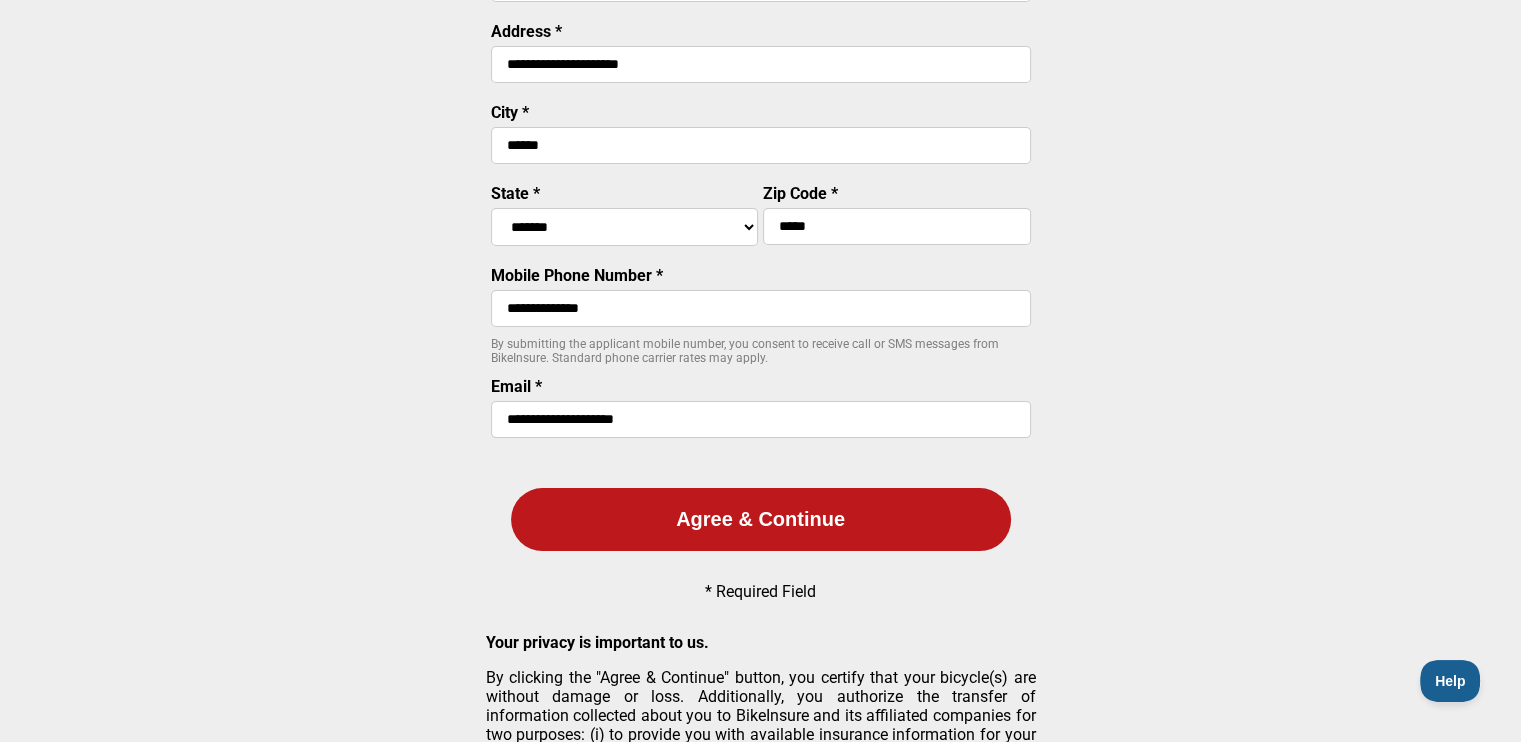 scroll, scrollTop: 300, scrollLeft: 0, axis: vertical 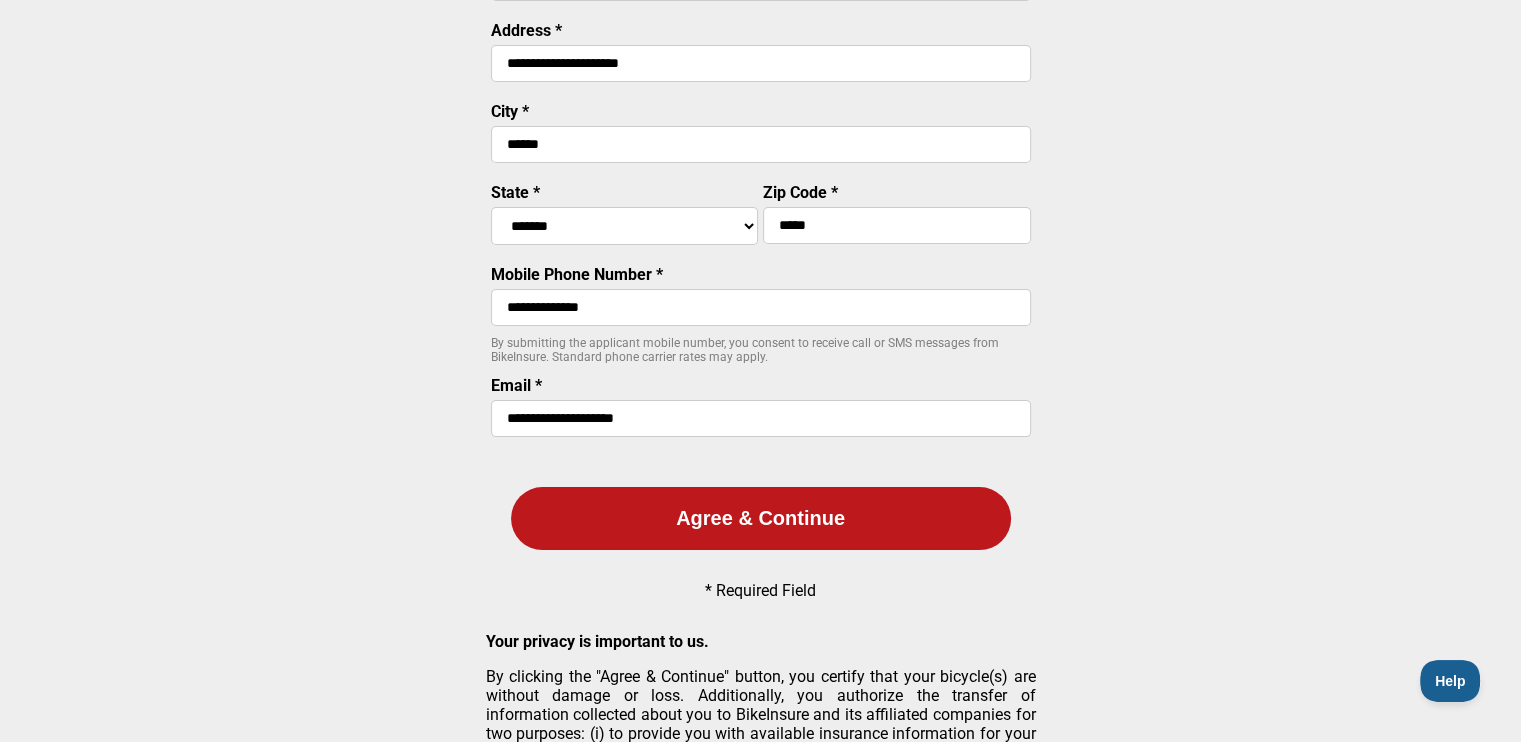 type on "**********" 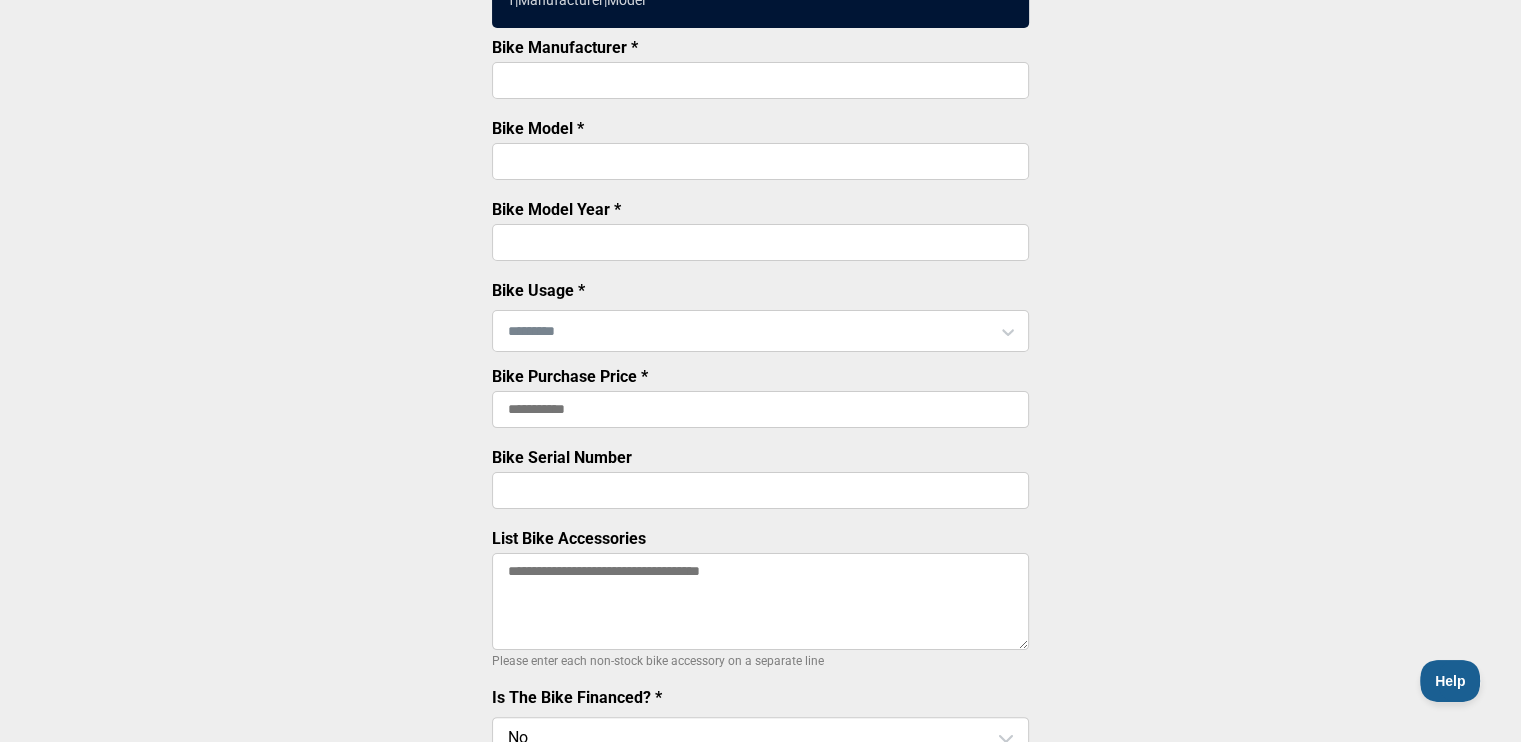 scroll, scrollTop: 0, scrollLeft: 0, axis: both 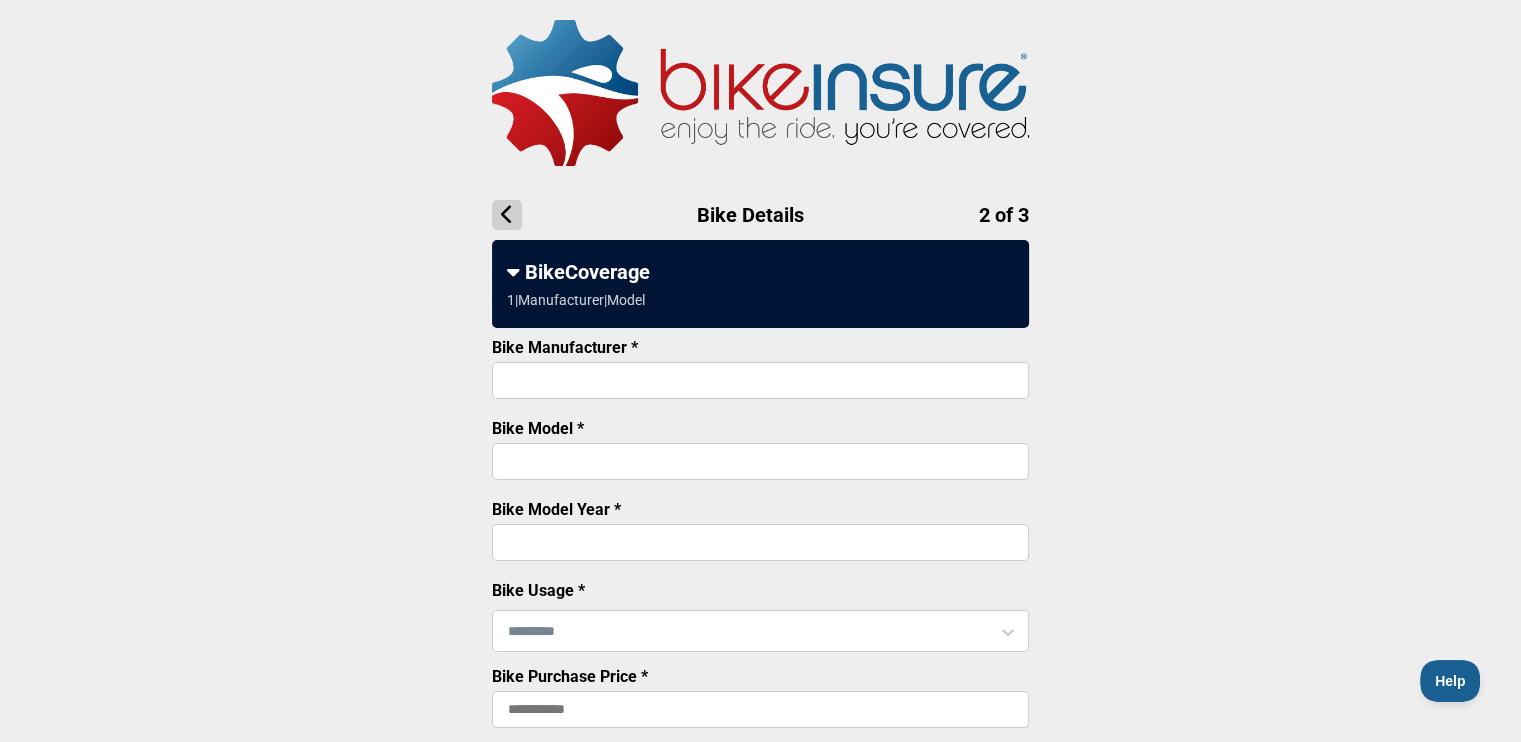 click on "Bike Manufacturer   *" at bounding box center [760, 380] 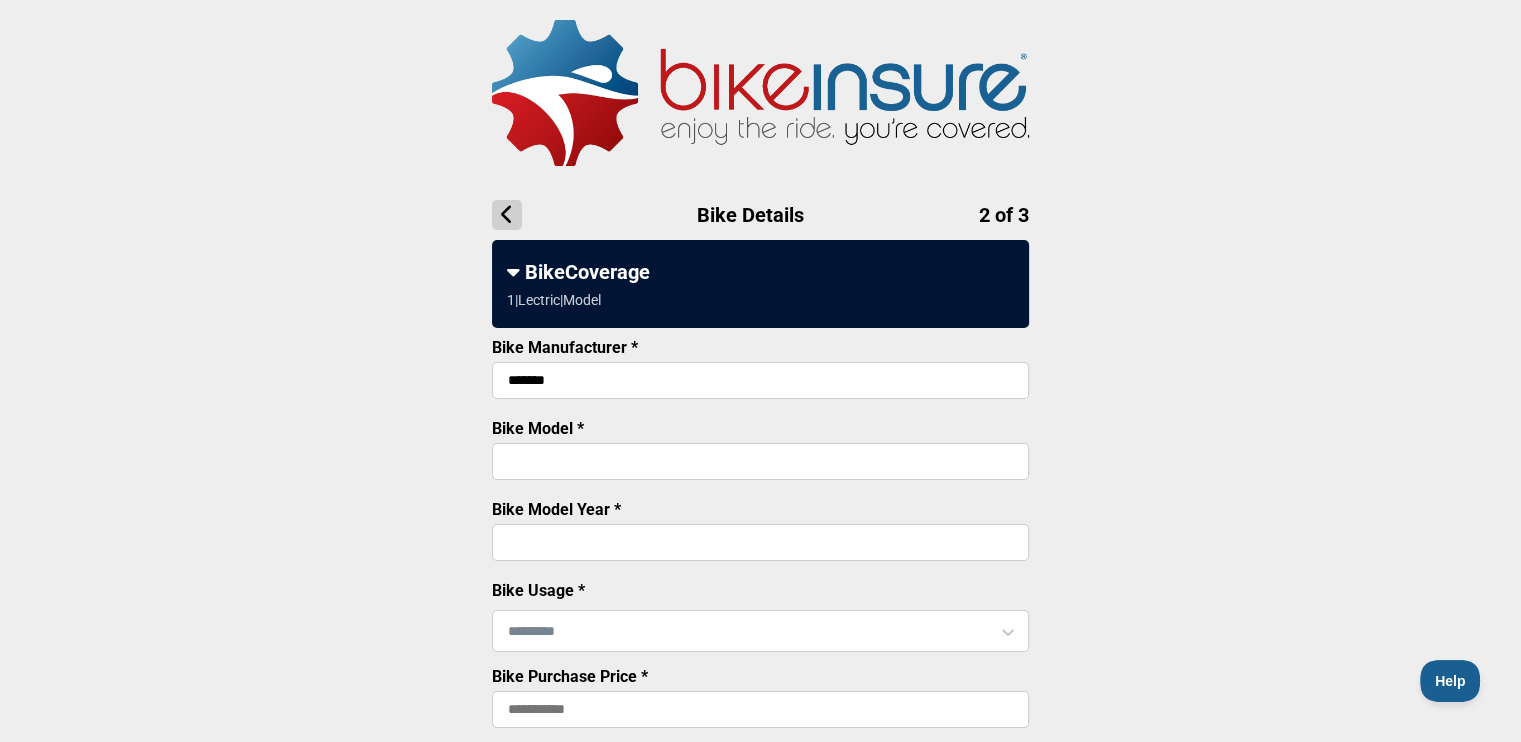 click on "Bike Model   *" at bounding box center (760, 461) 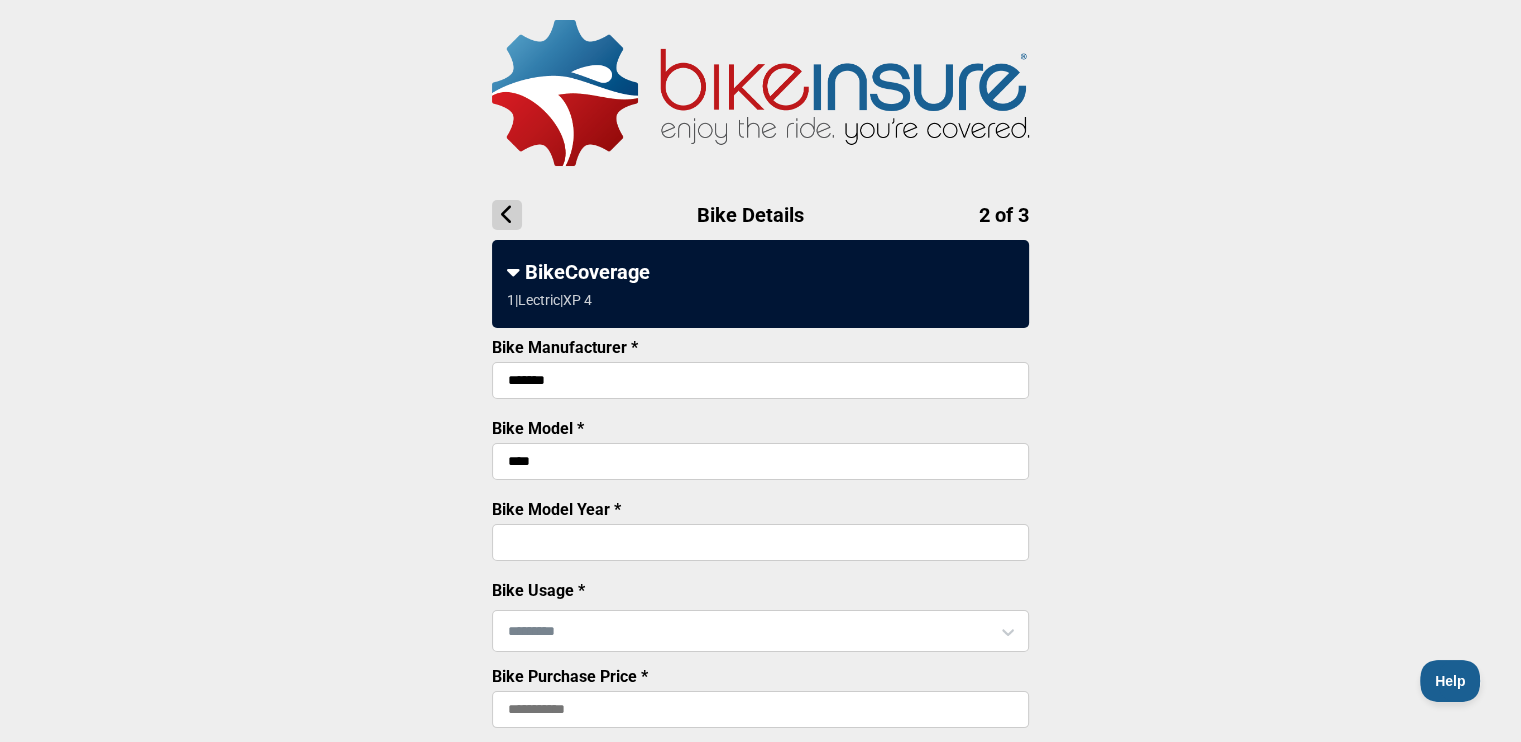 click on "Bike Model Year   *" at bounding box center [760, 542] 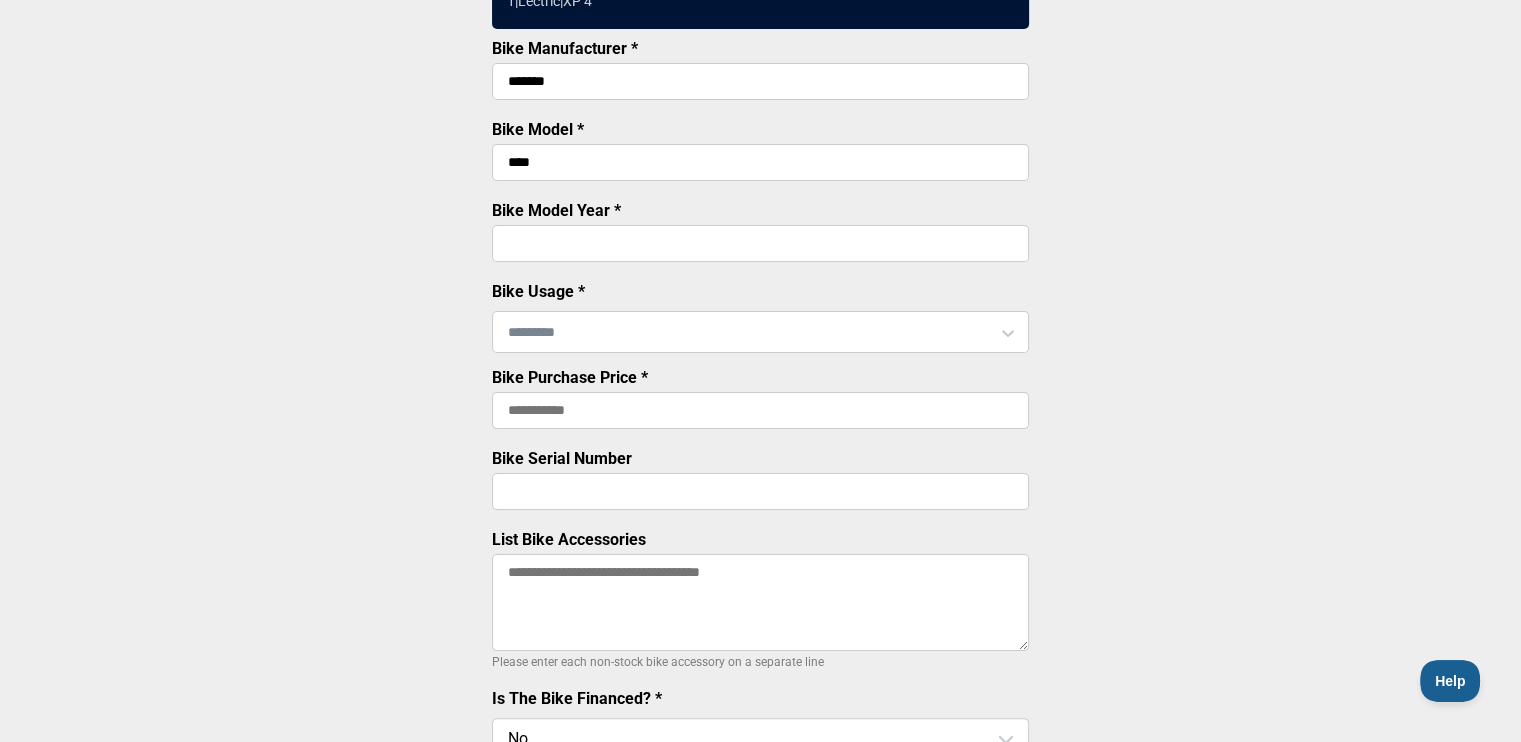 scroll, scrollTop: 300, scrollLeft: 0, axis: vertical 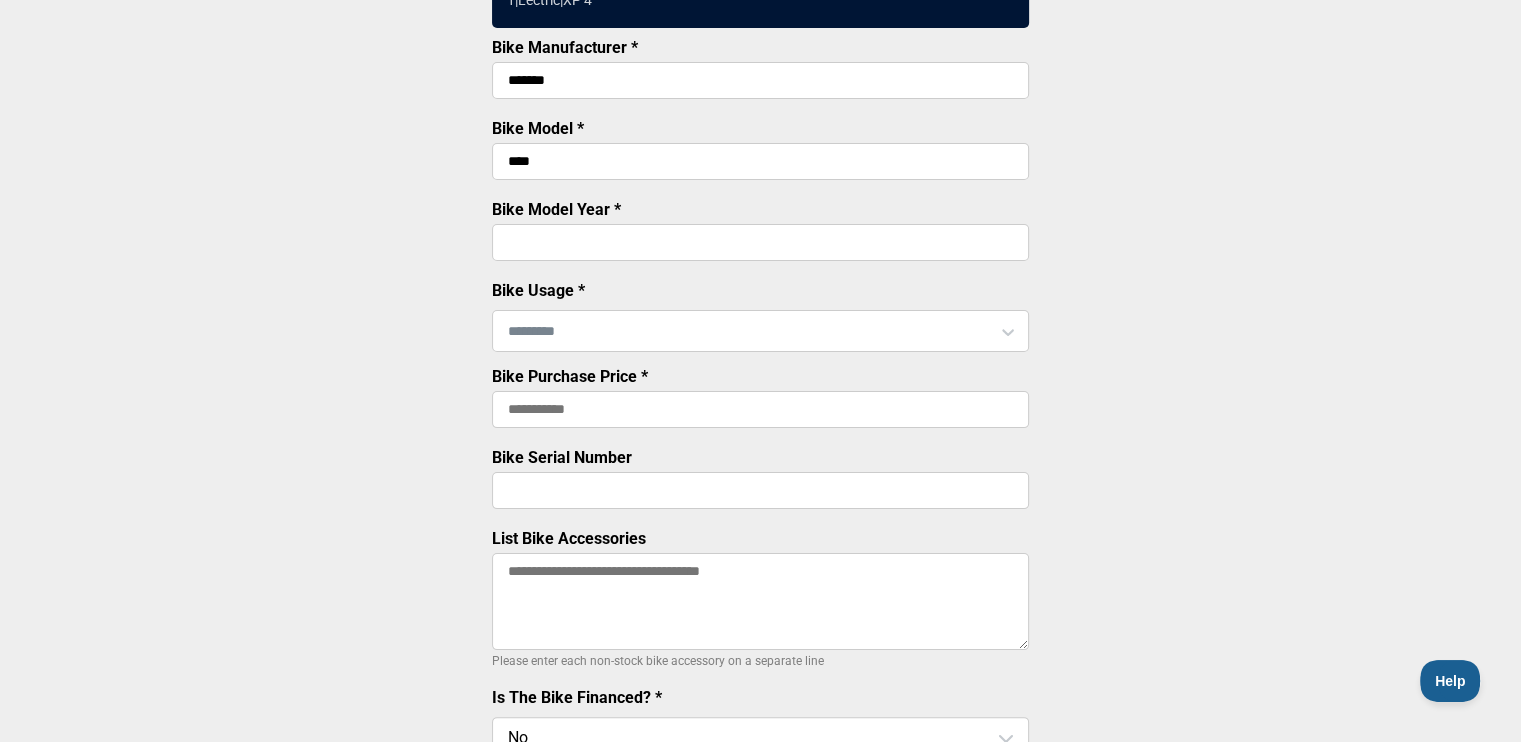 type on "****" 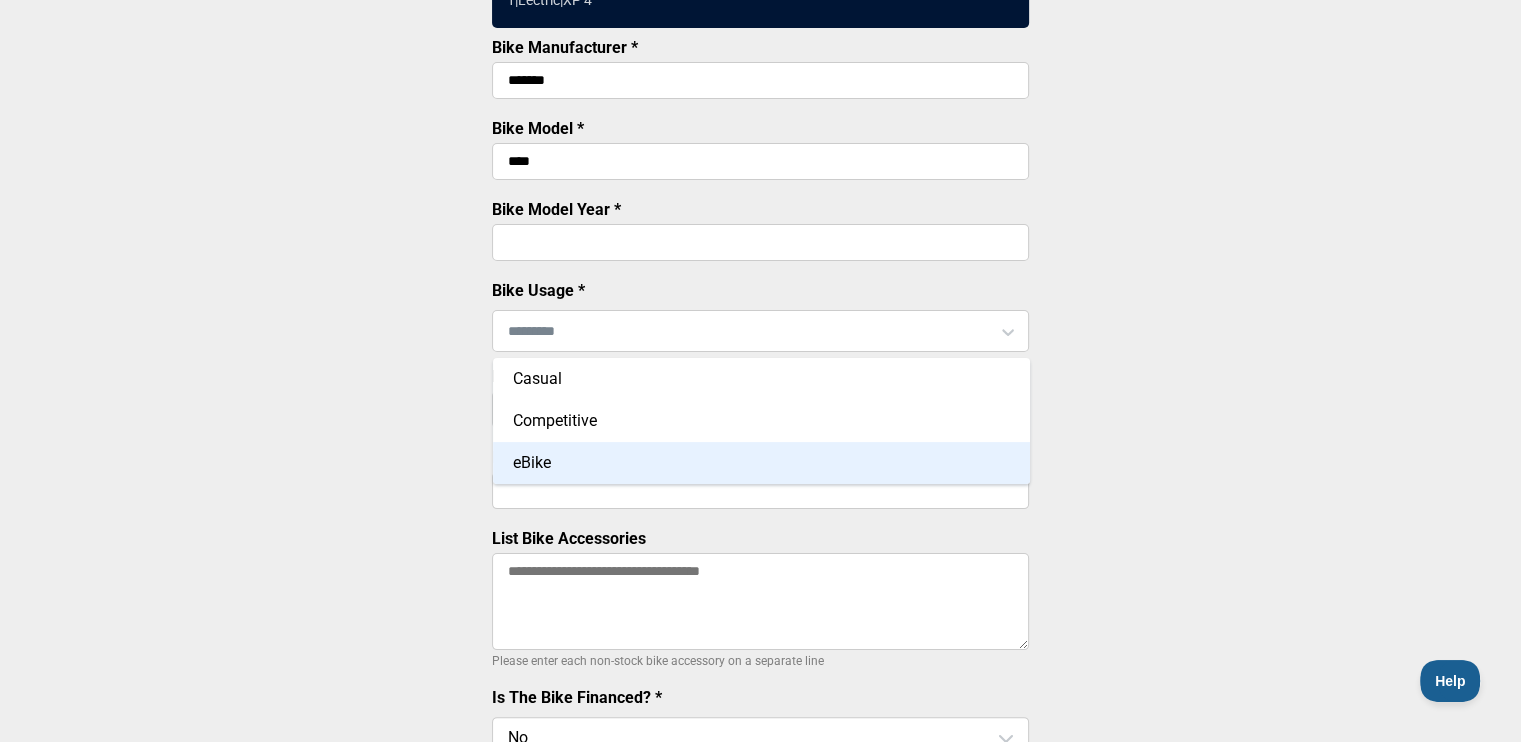 click on "eBike" at bounding box center (761, 463) 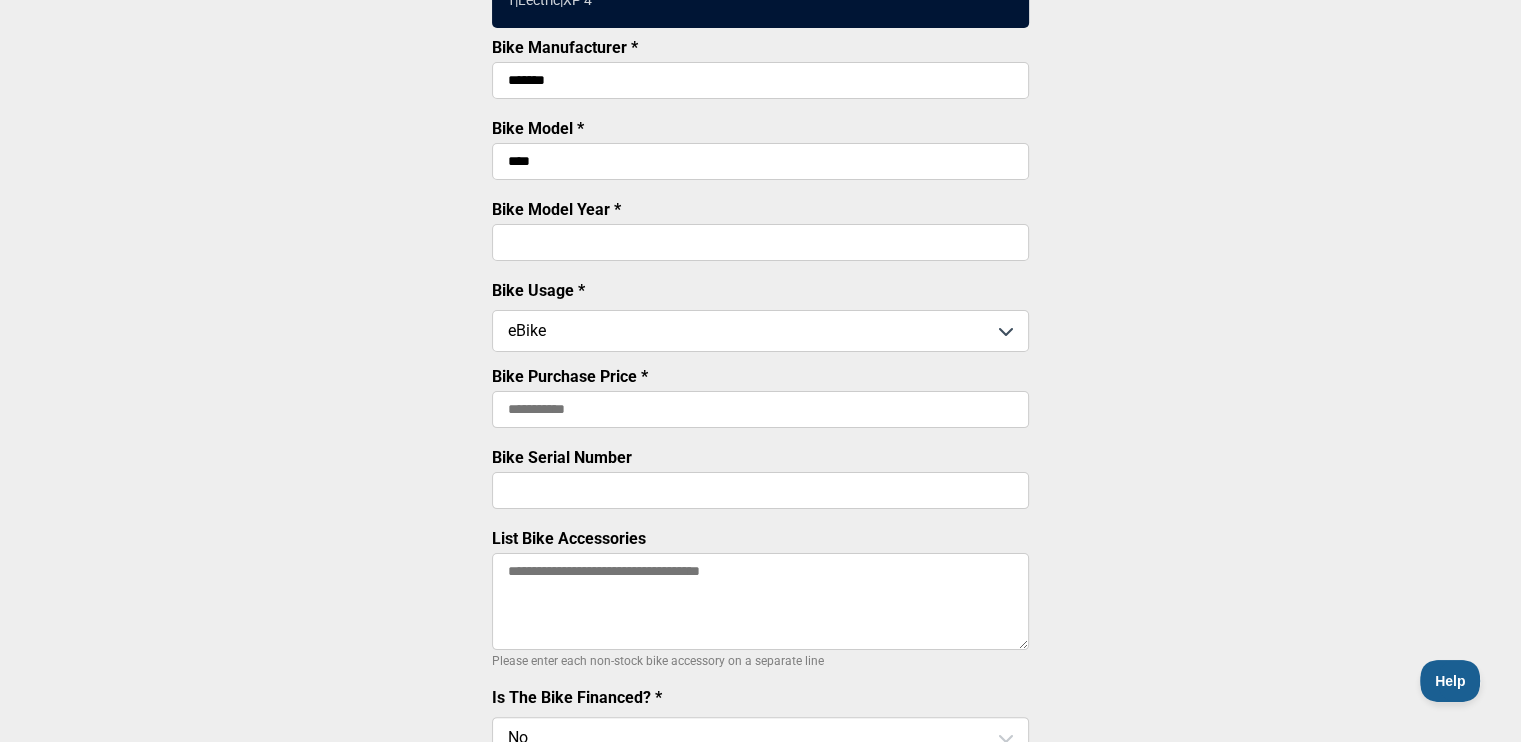click on "Bike Purchase Price   *" at bounding box center [760, 409] 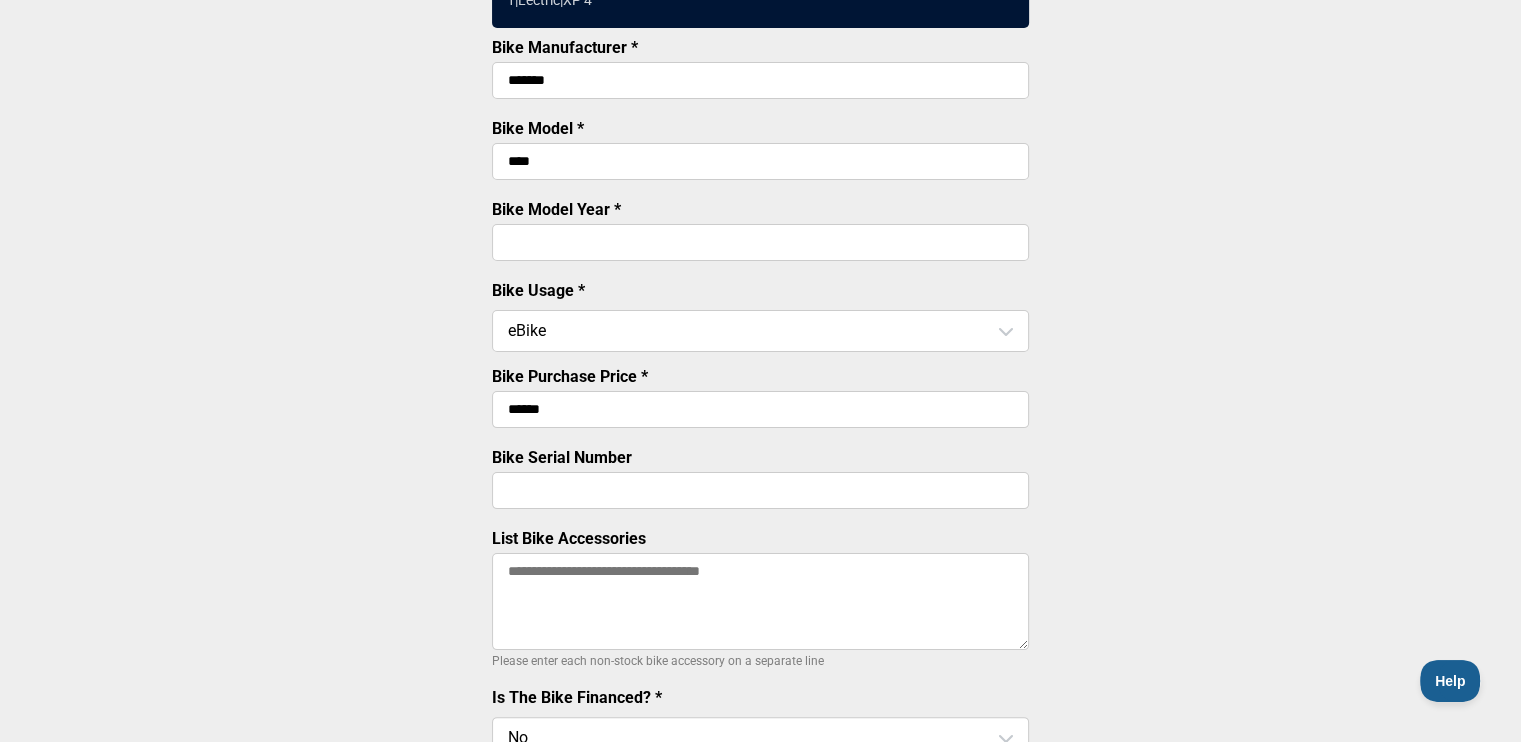 type on "******" 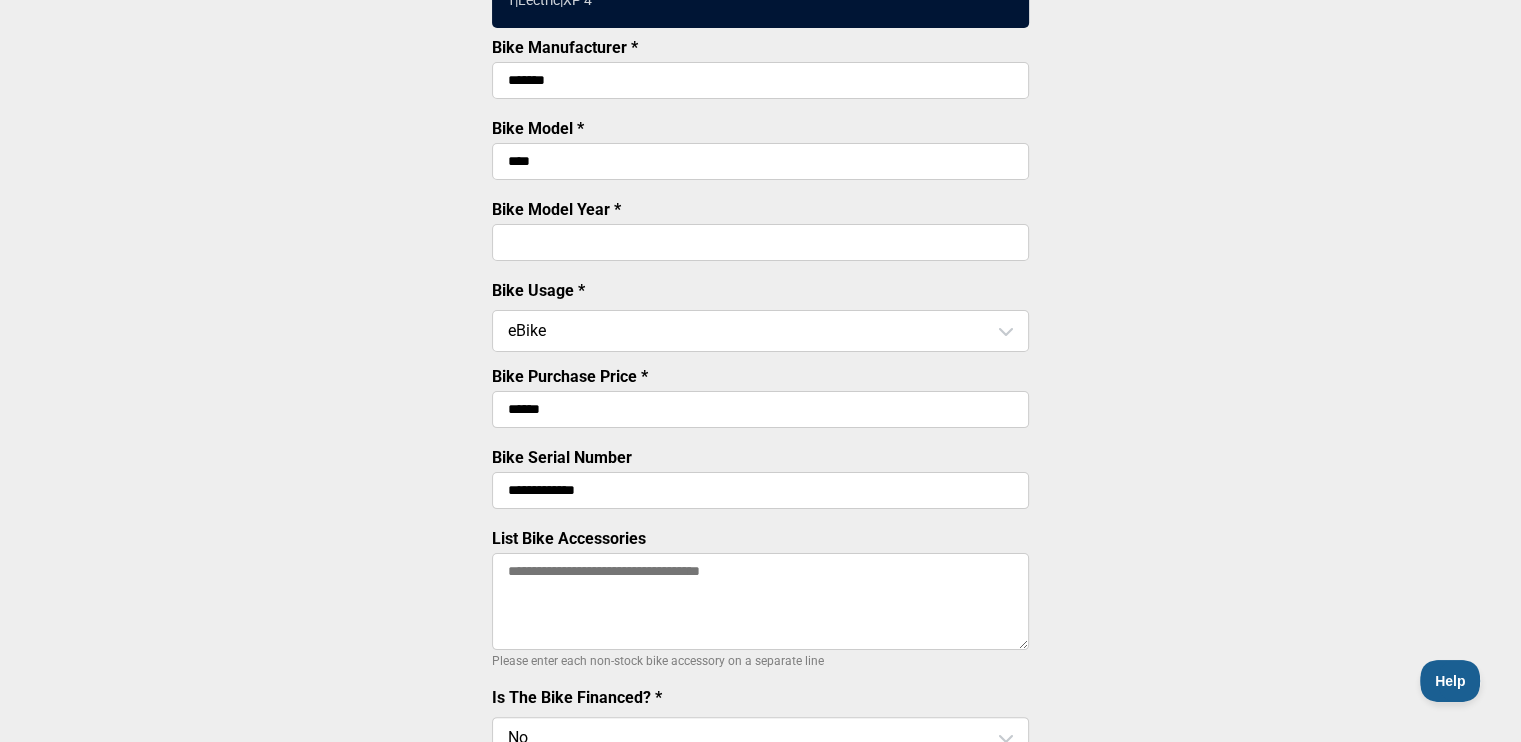 click on "List Bike Accessories" at bounding box center (760, 601) 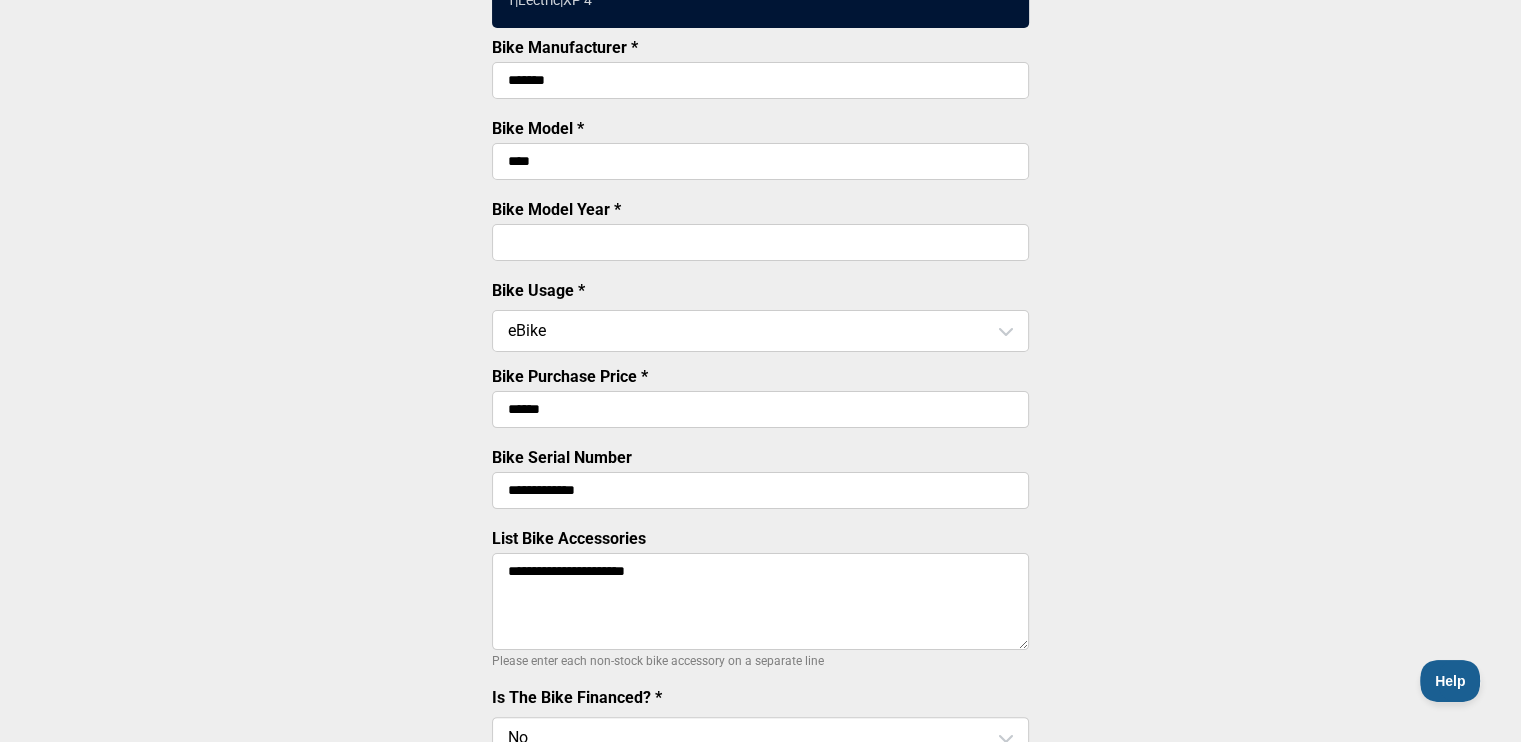scroll, scrollTop: 600, scrollLeft: 0, axis: vertical 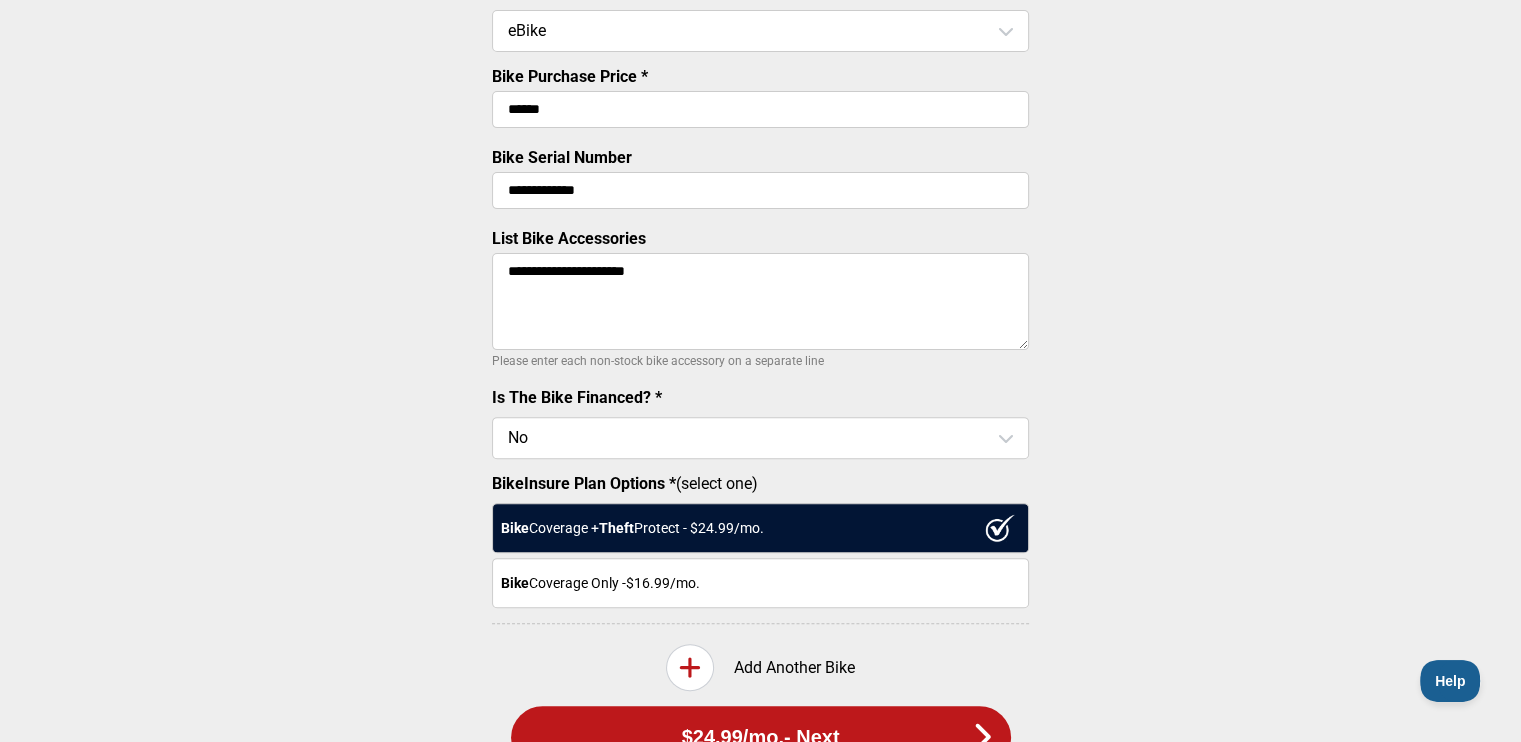 type on "**********" 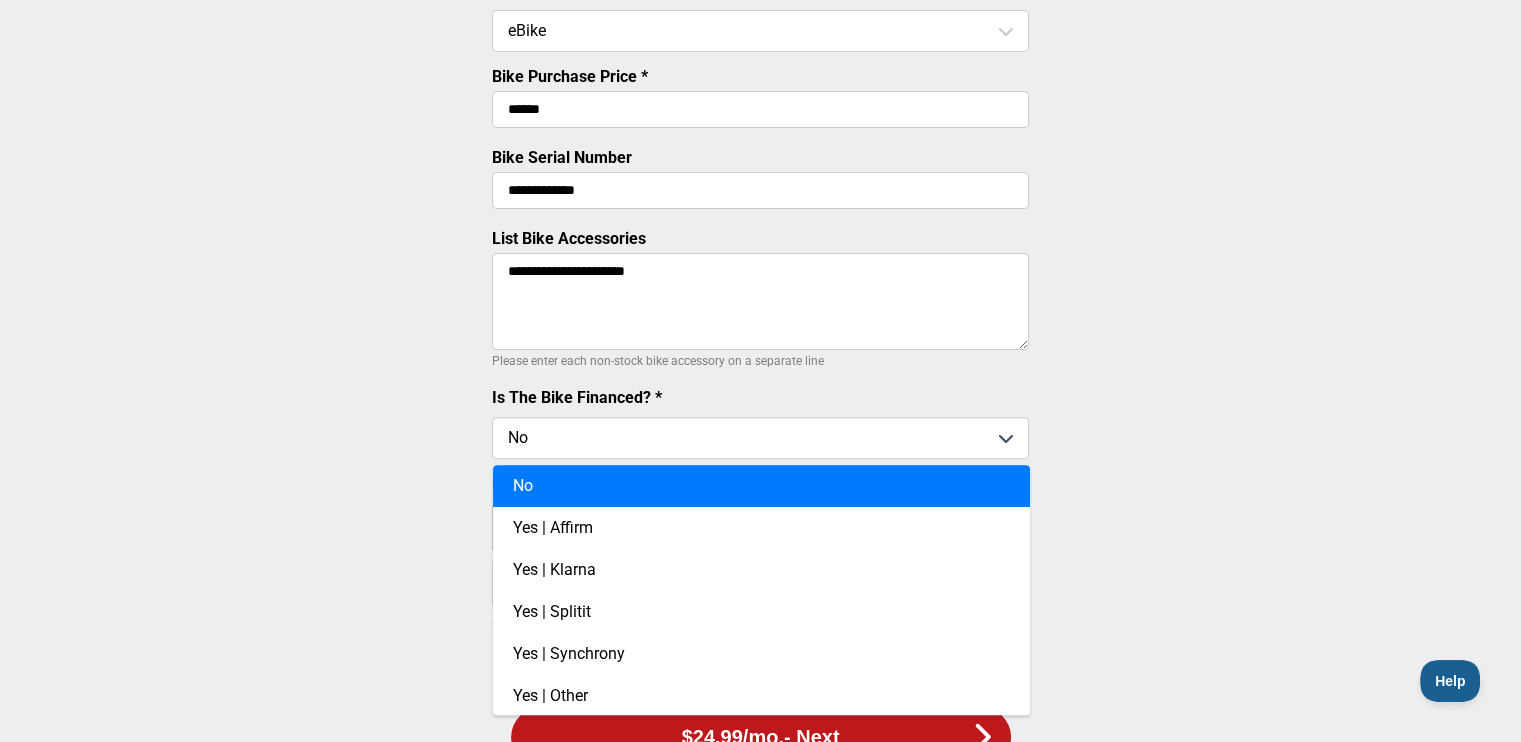 click on "Yes | Affirm" at bounding box center [761, 528] 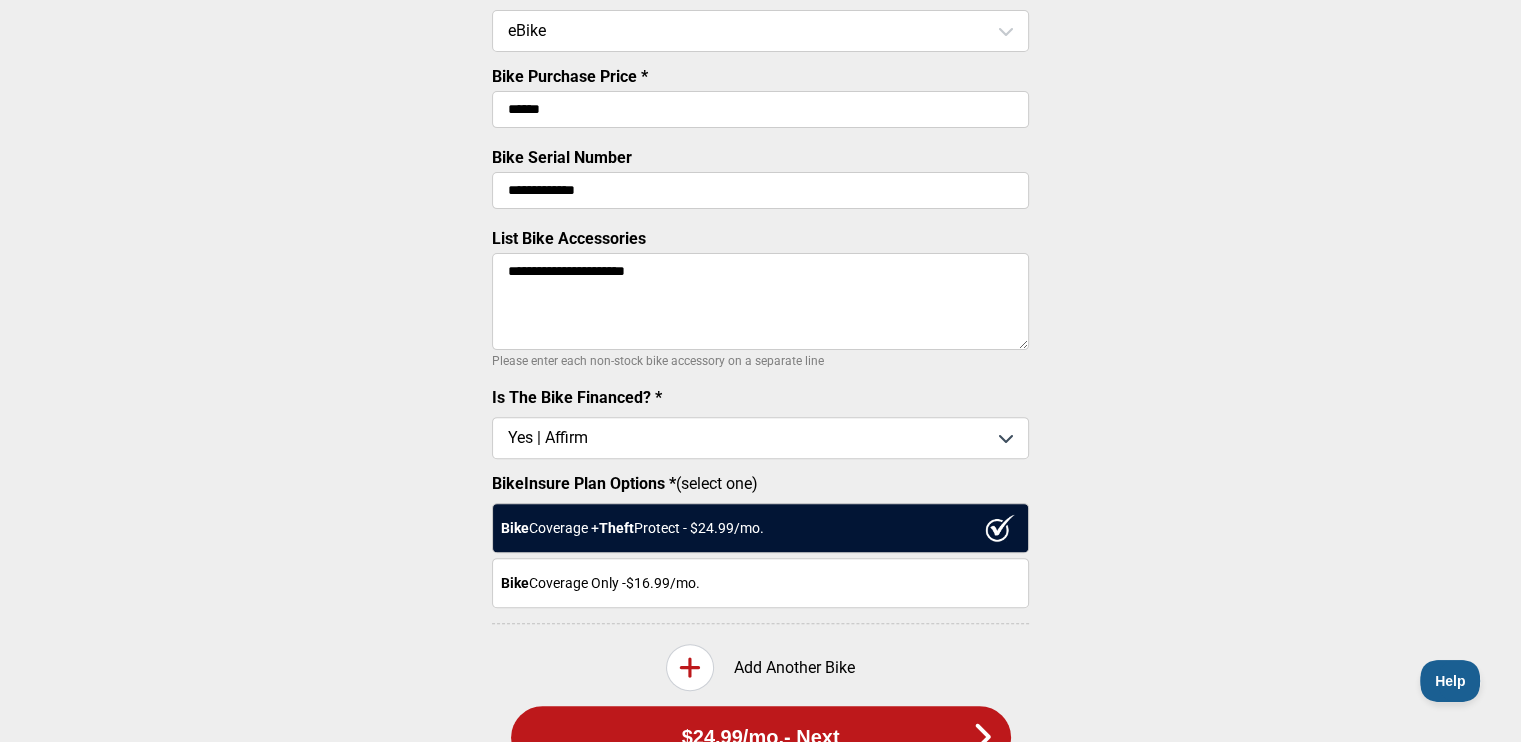 scroll, scrollTop: 739, scrollLeft: 0, axis: vertical 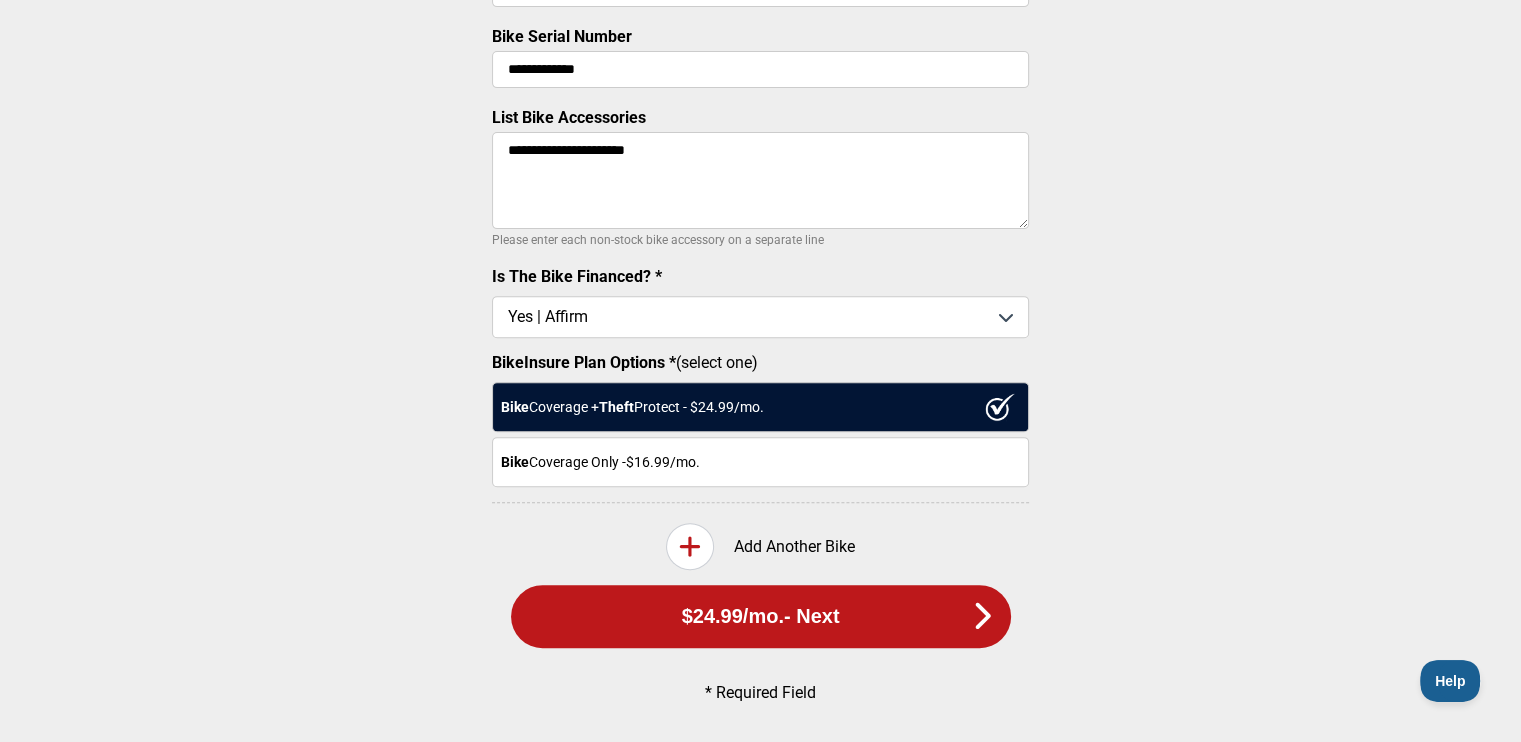 click on "$24.99 /mo.  - Next" at bounding box center (761, 616) 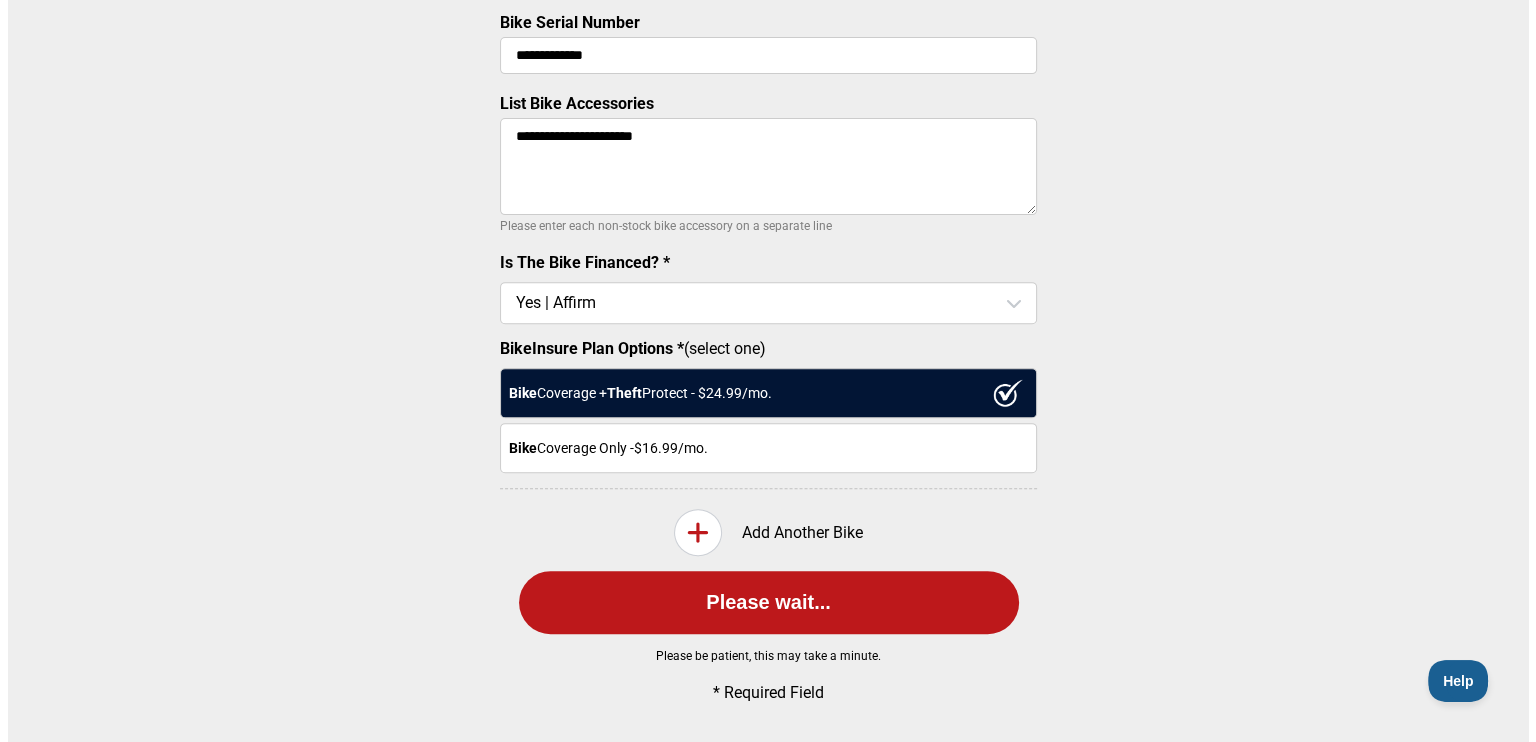scroll, scrollTop: 0, scrollLeft: 0, axis: both 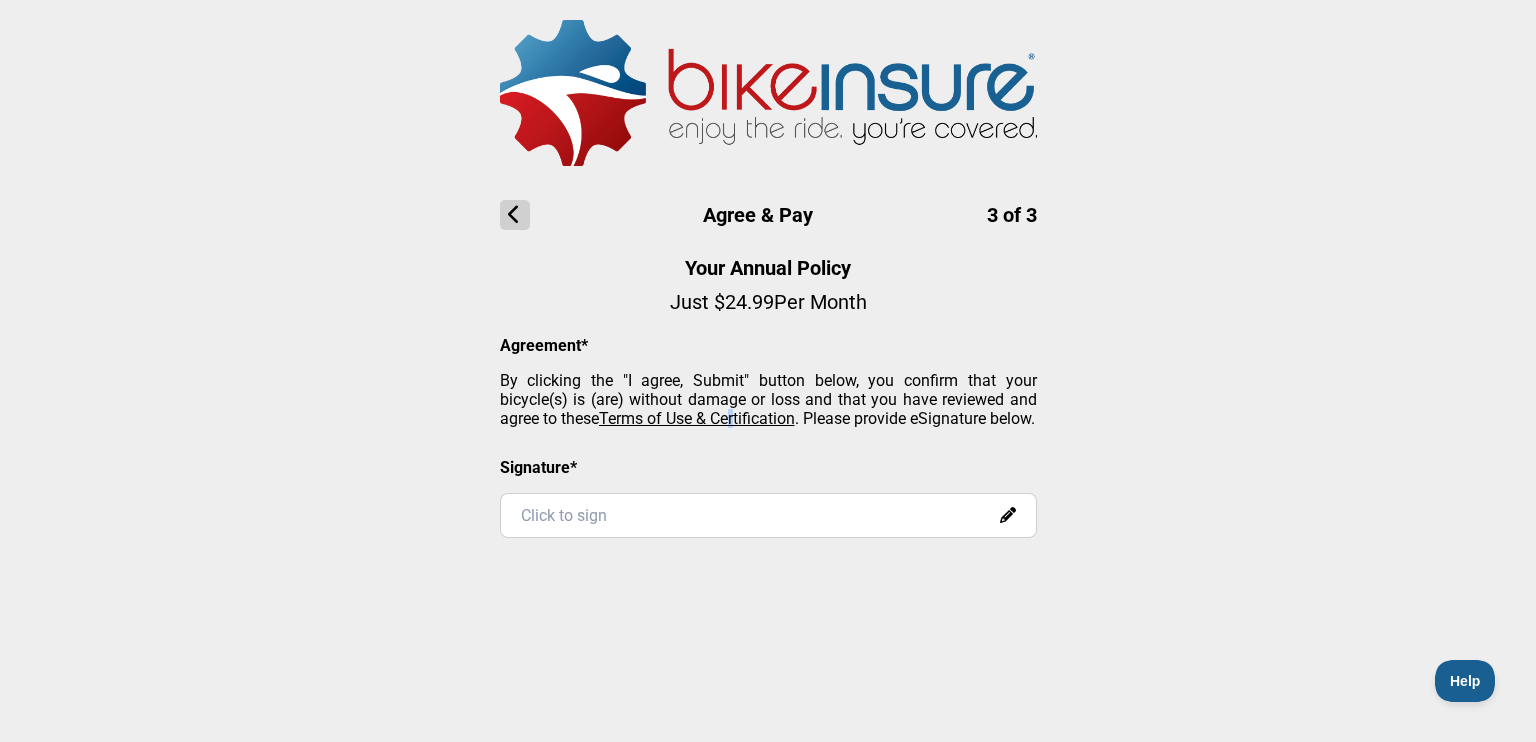 click on "Terms of Use & Certification" at bounding box center [697, 418] 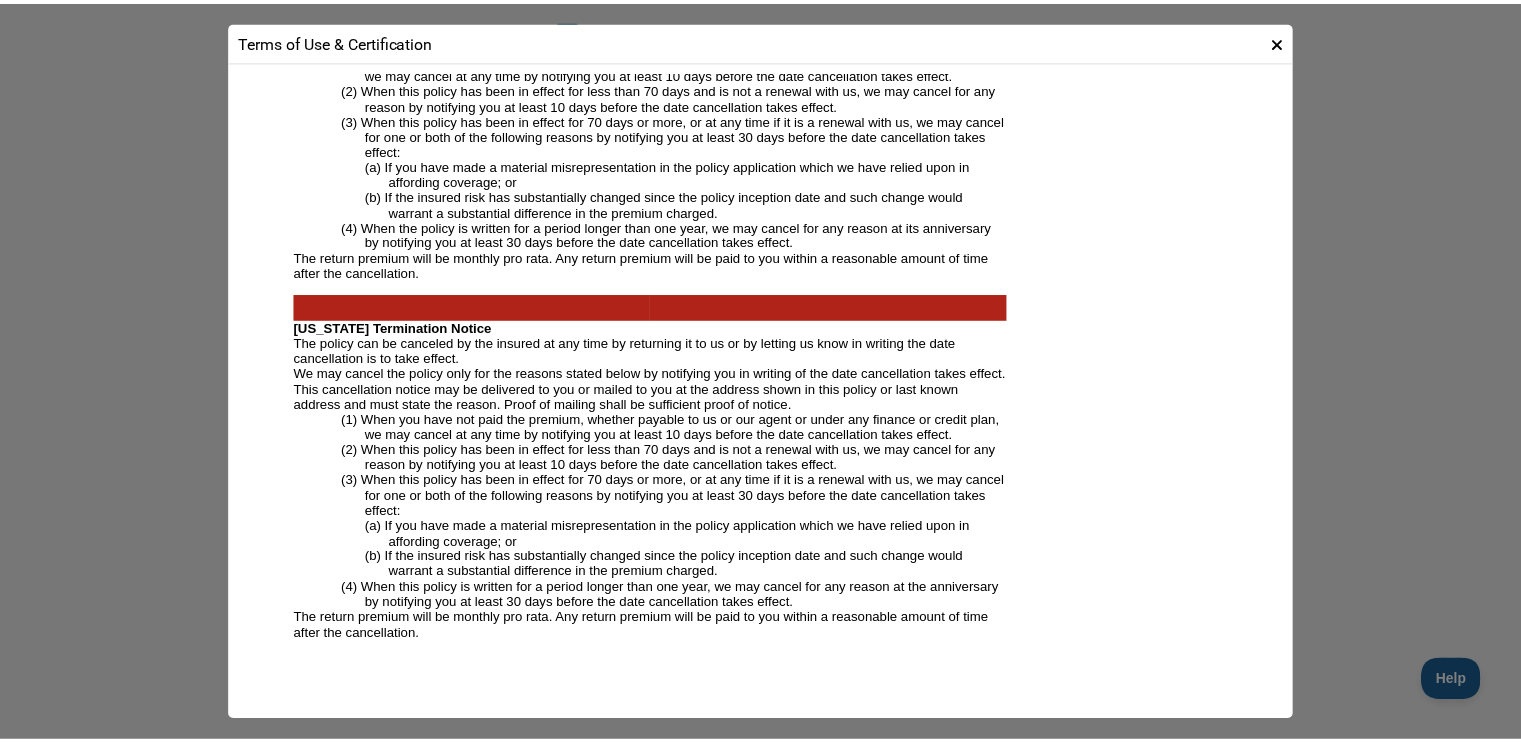 scroll, scrollTop: 3774, scrollLeft: 0, axis: vertical 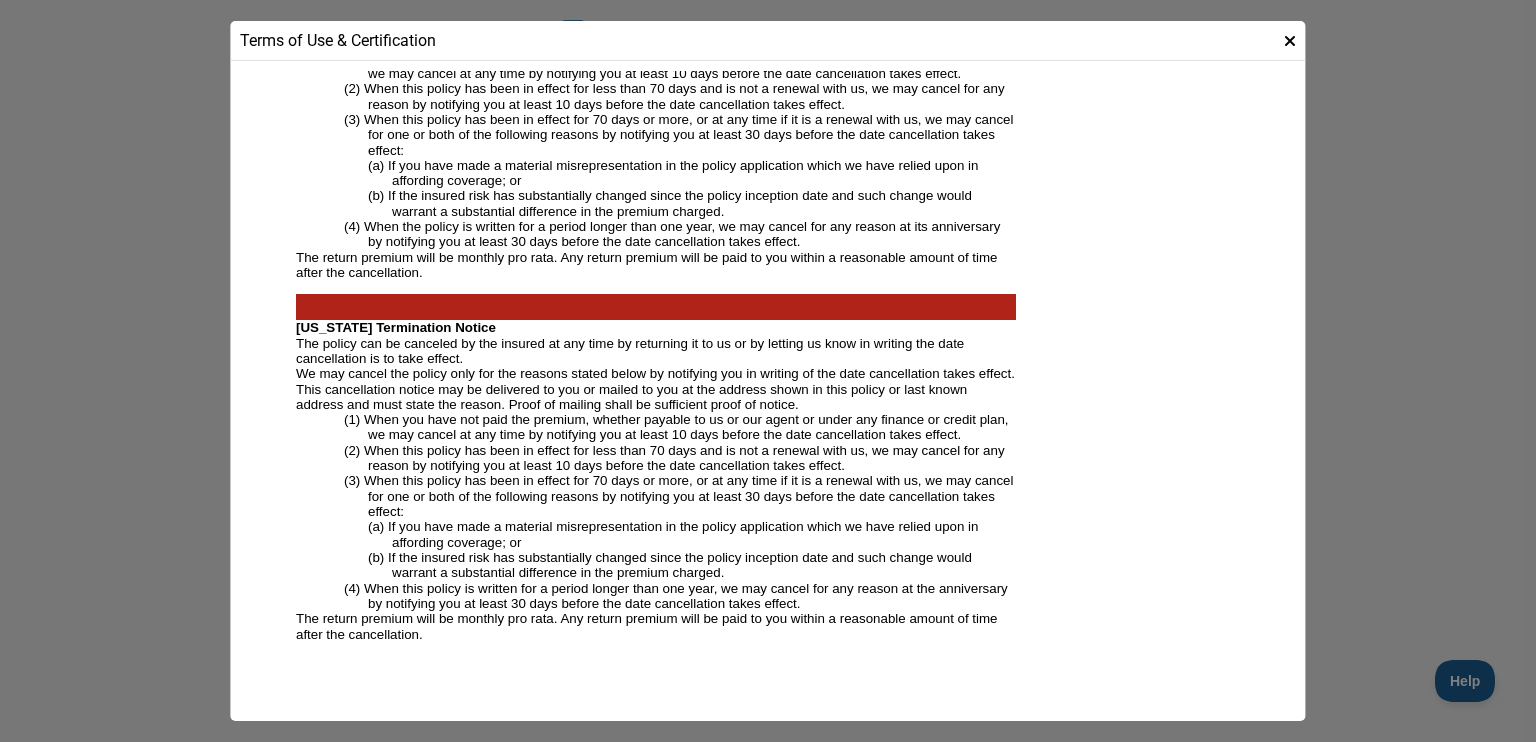 click at bounding box center (768, 371) 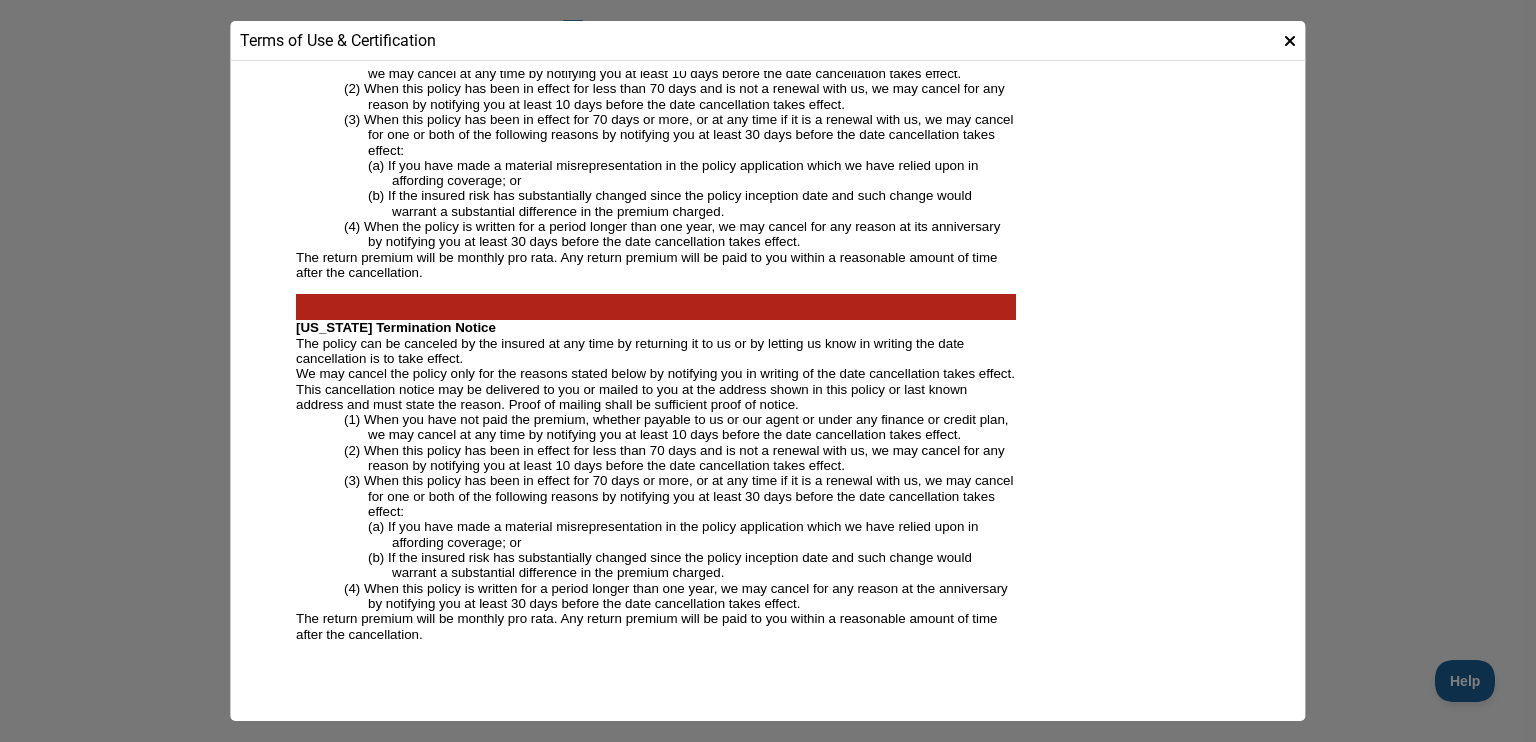 click at bounding box center (1290, 41) 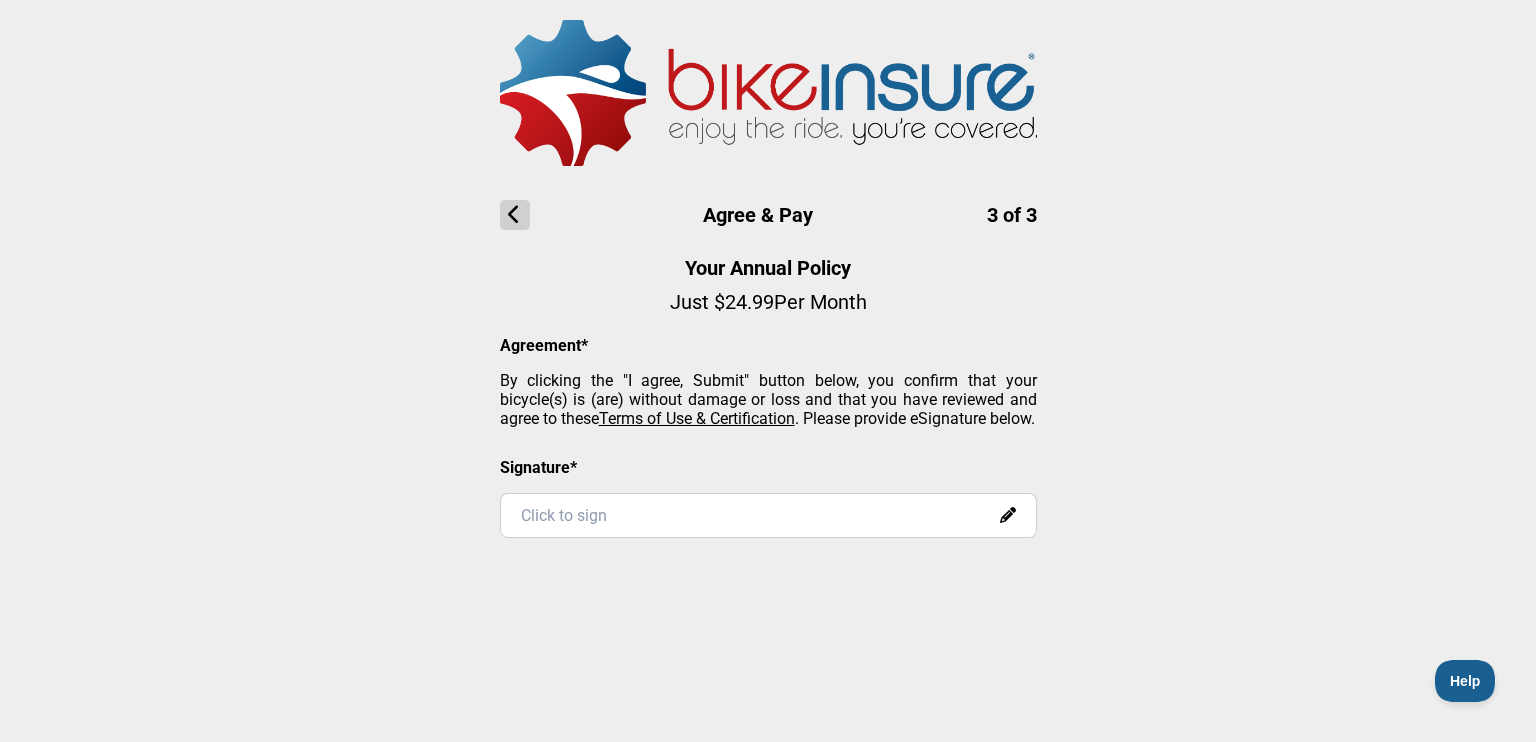 click on "Click to sign" at bounding box center (768, 515) 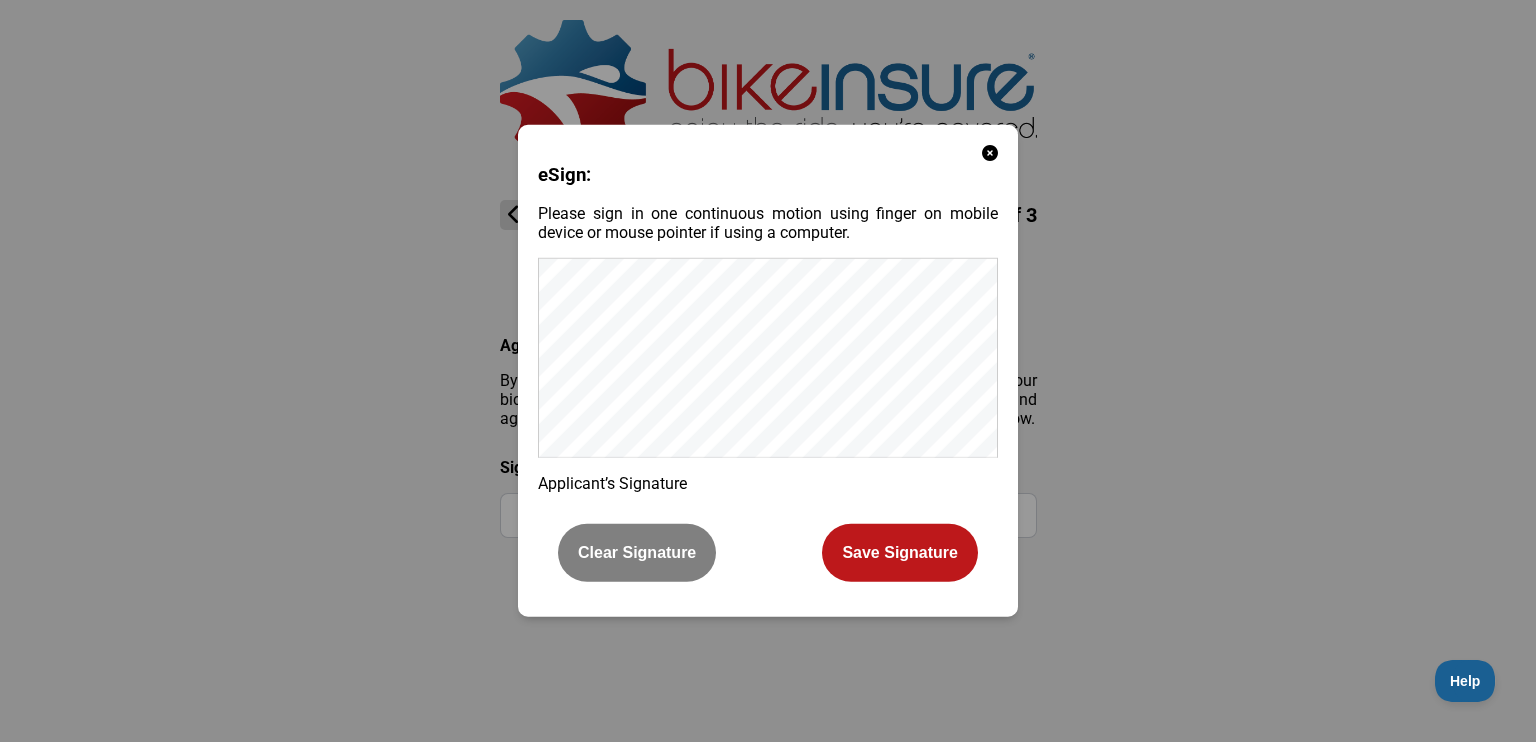 click on "Clear Signature" at bounding box center [637, 553] 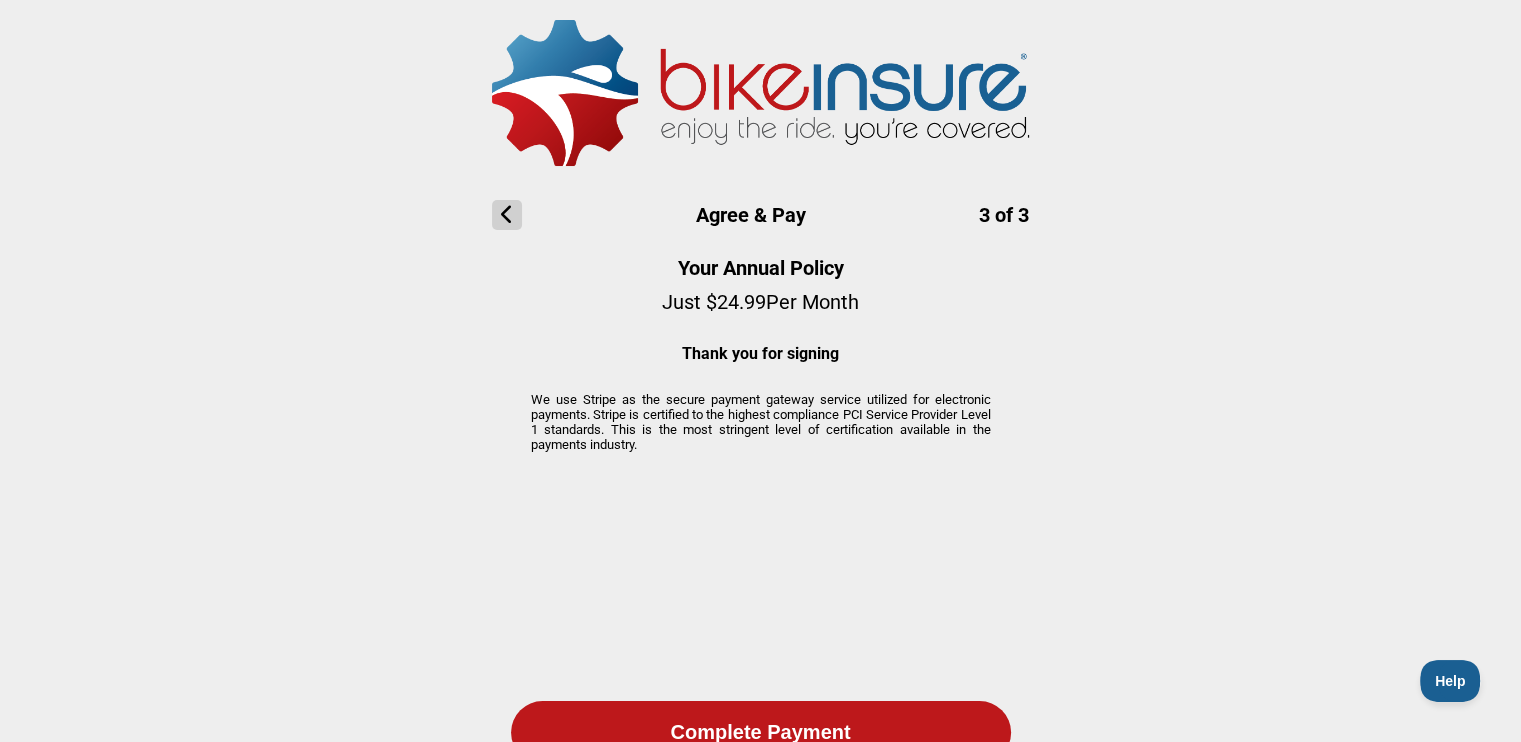 scroll, scrollTop: 57, scrollLeft: 0, axis: vertical 